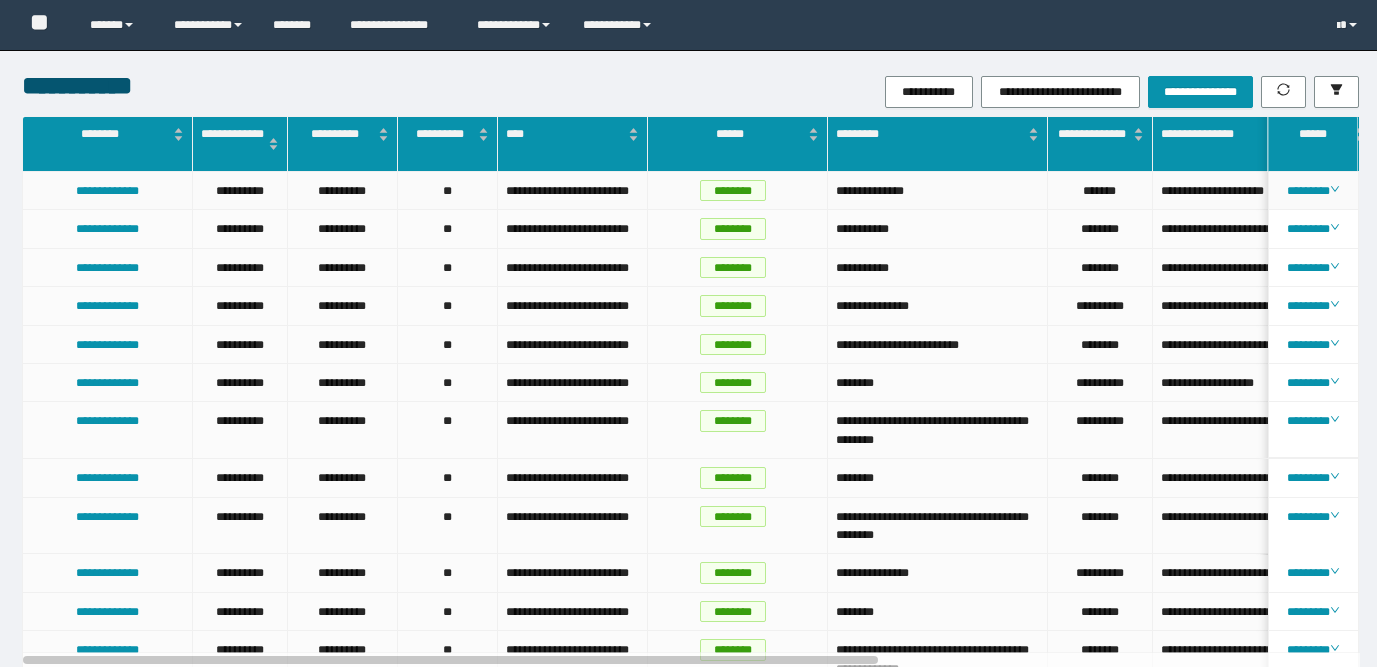 scroll, scrollTop: 0, scrollLeft: 0, axis: both 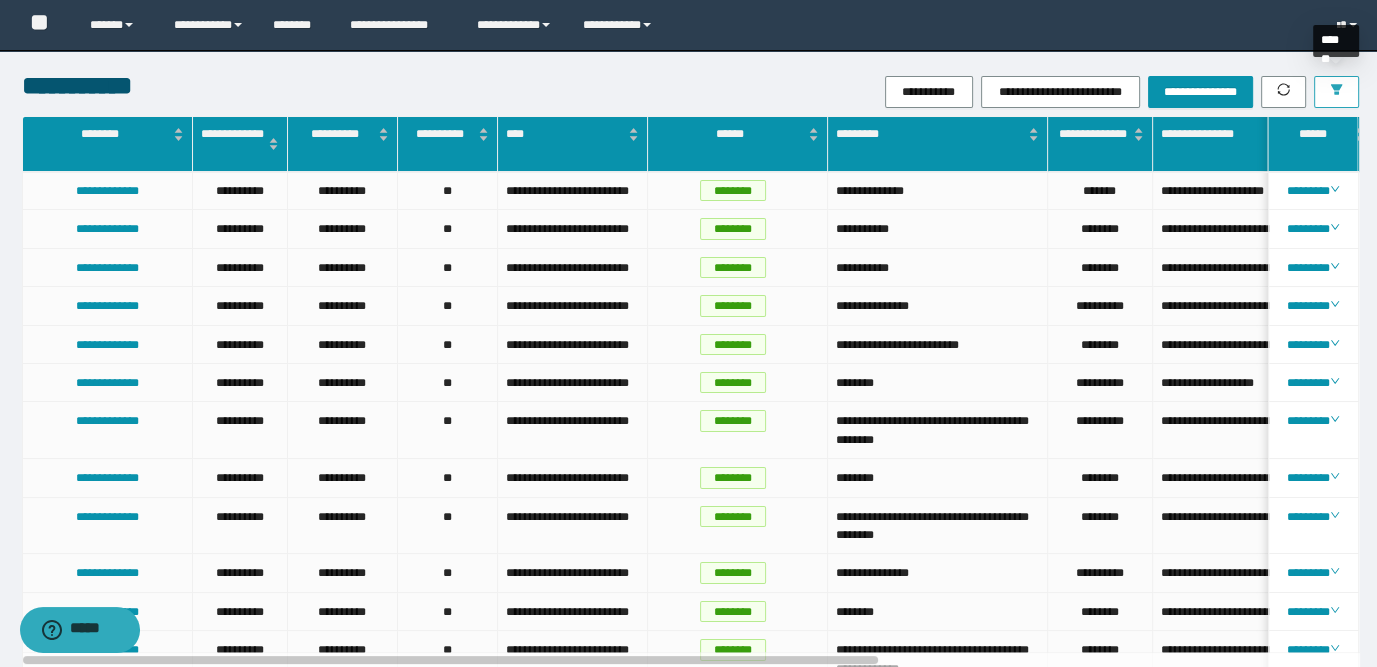 click 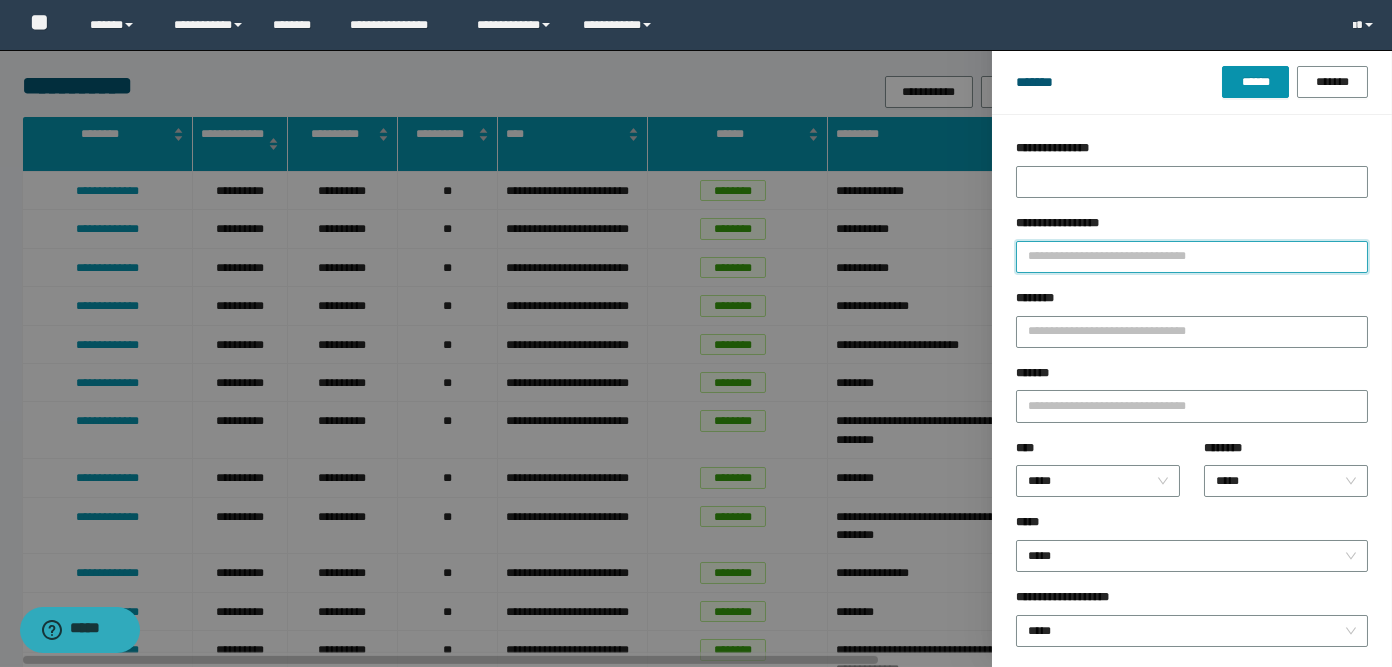 click on "**********" at bounding box center [1192, 257] 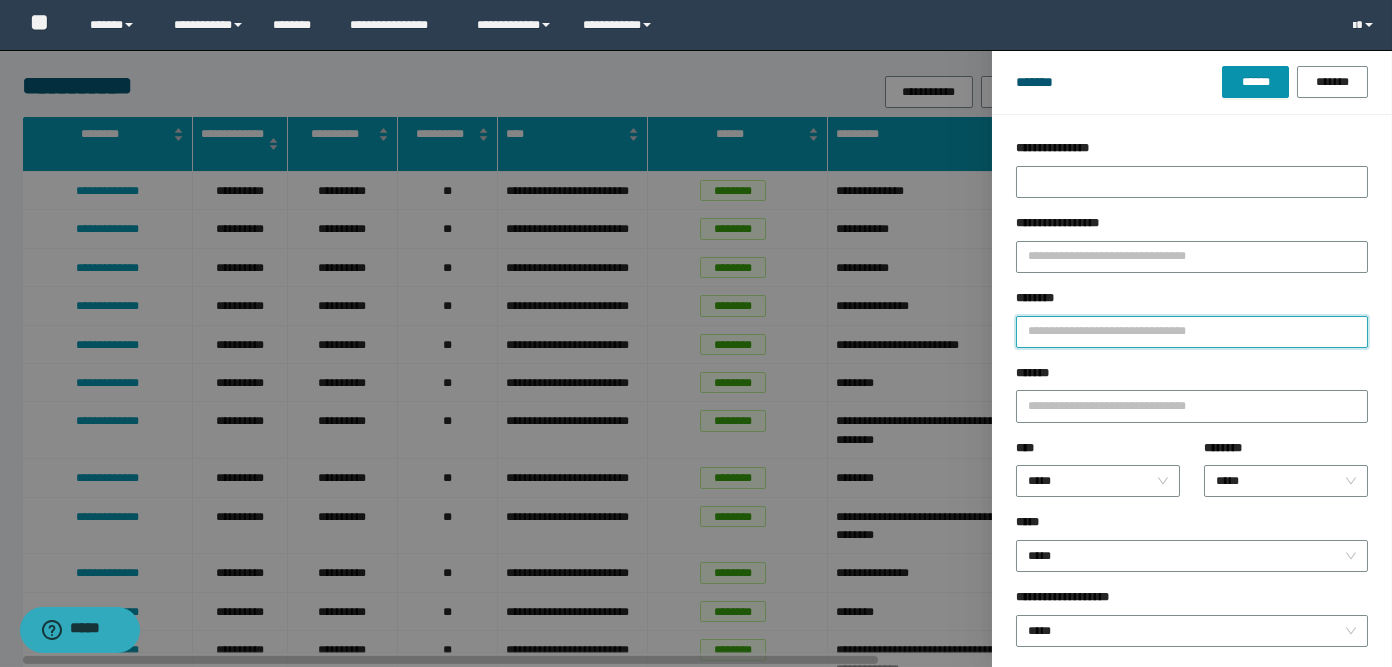 click on "********" at bounding box center [1192, 332] 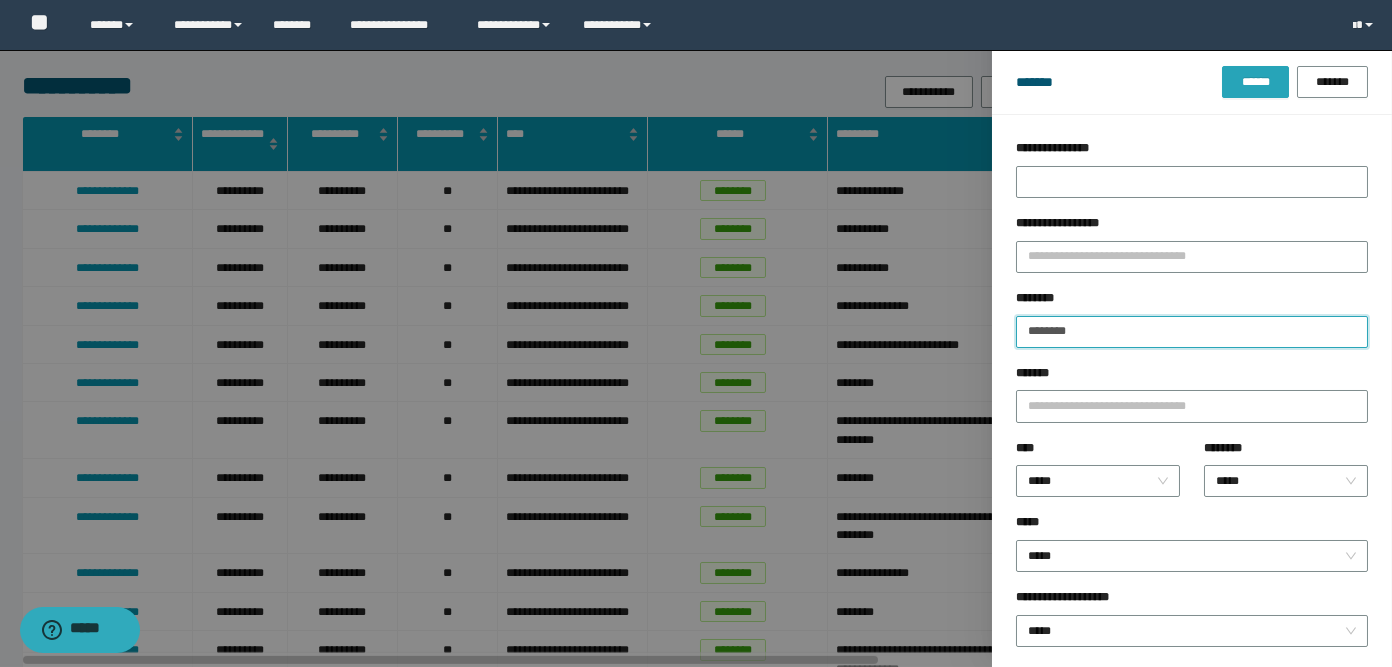 type on "********" 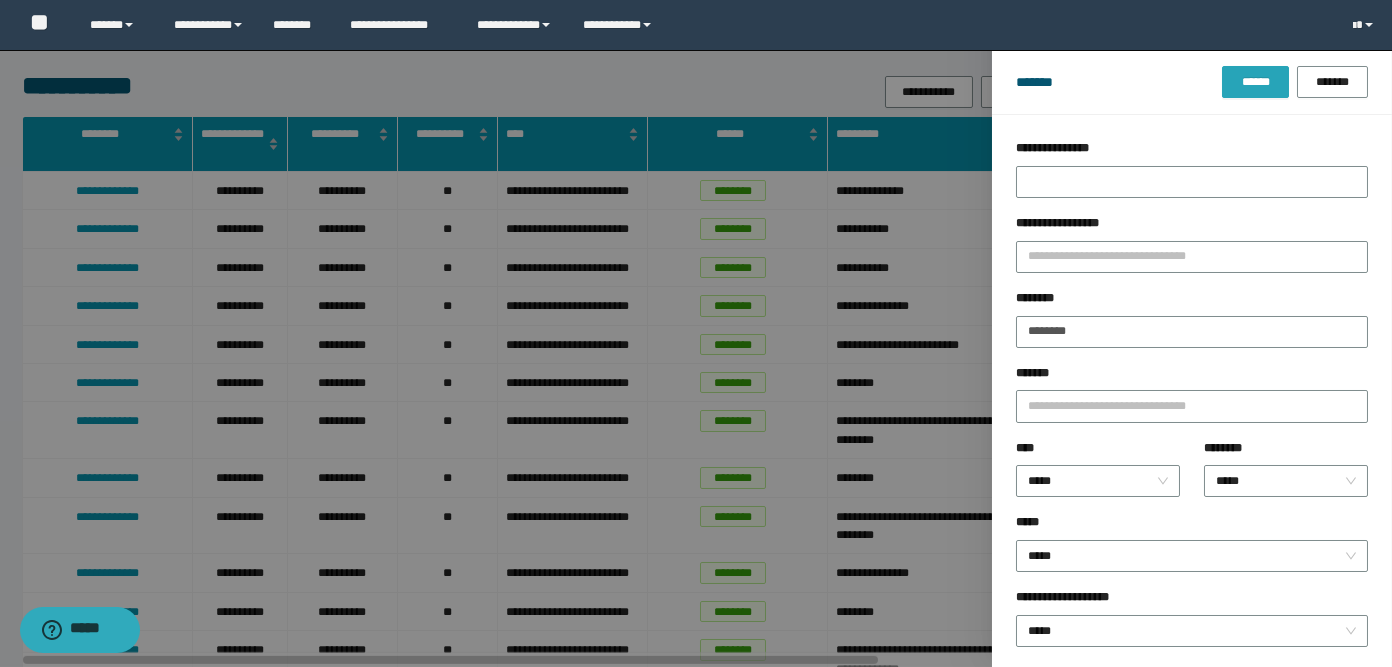 click on "******" at bounding box center (1255, 82) 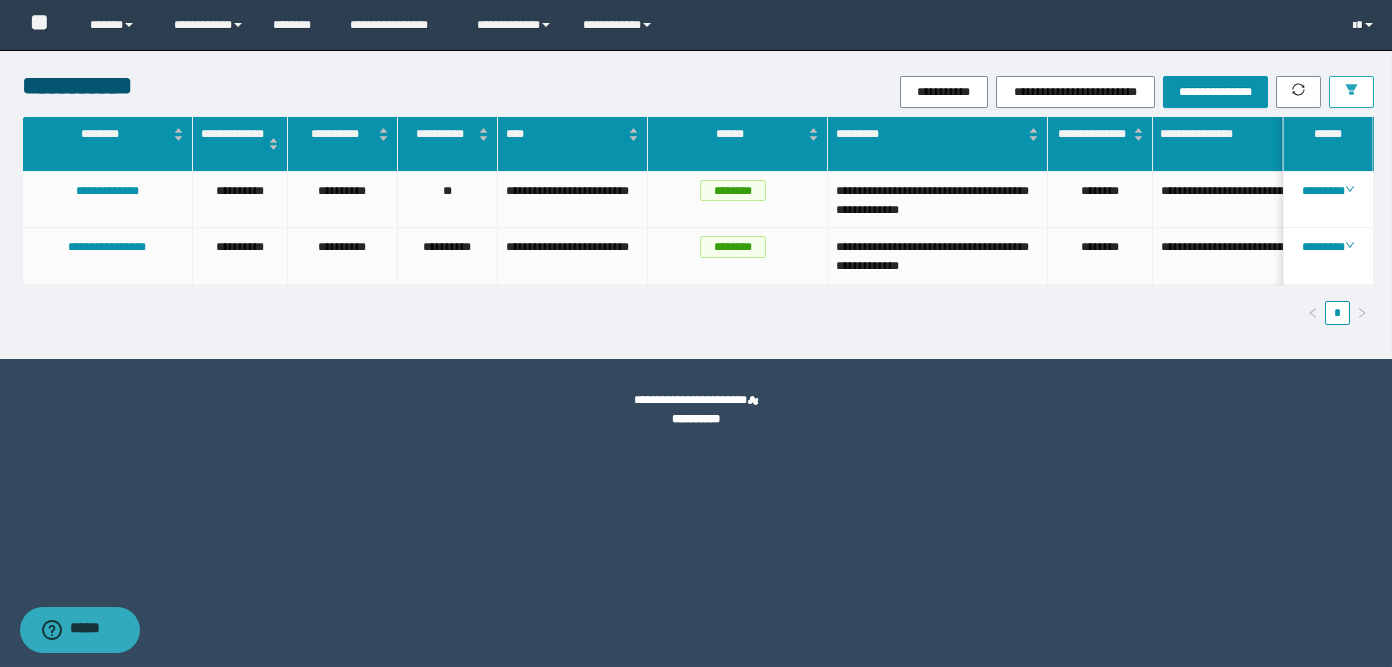 scroll, scrollTop: 0, scrollLeft: 109, axis: horizontal 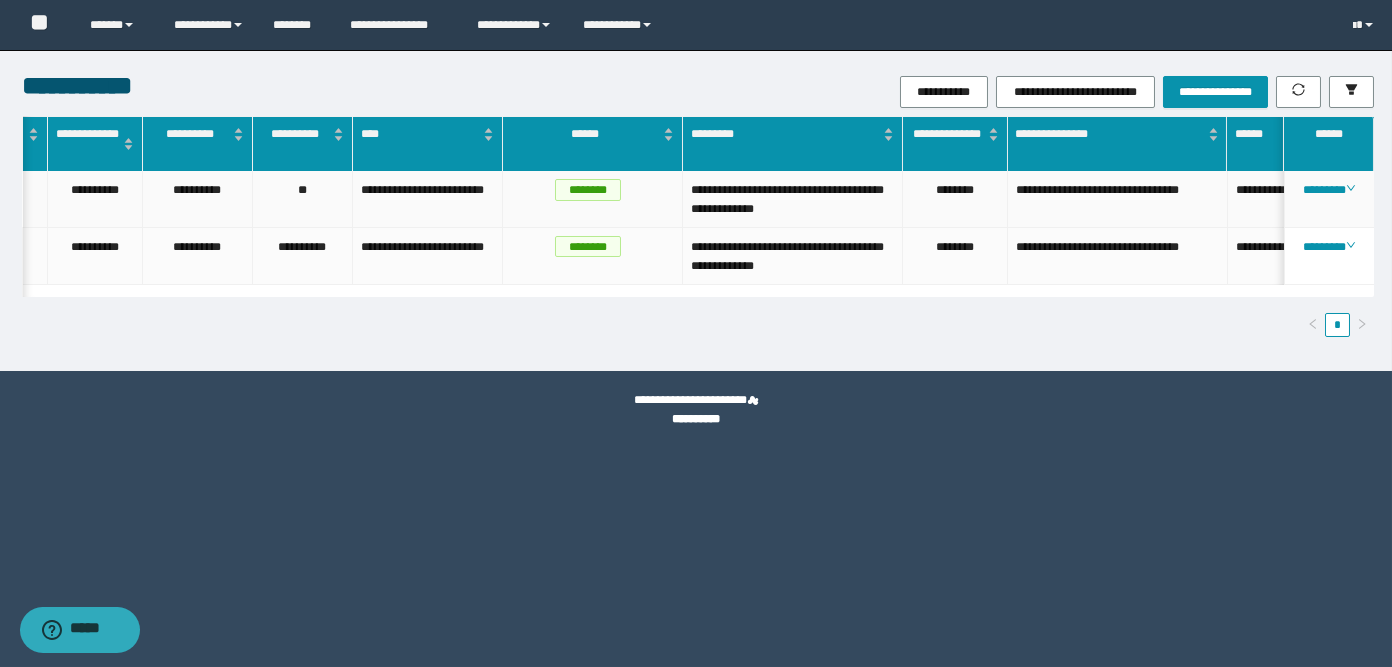 click on "********" at bounding box center (955, 199) 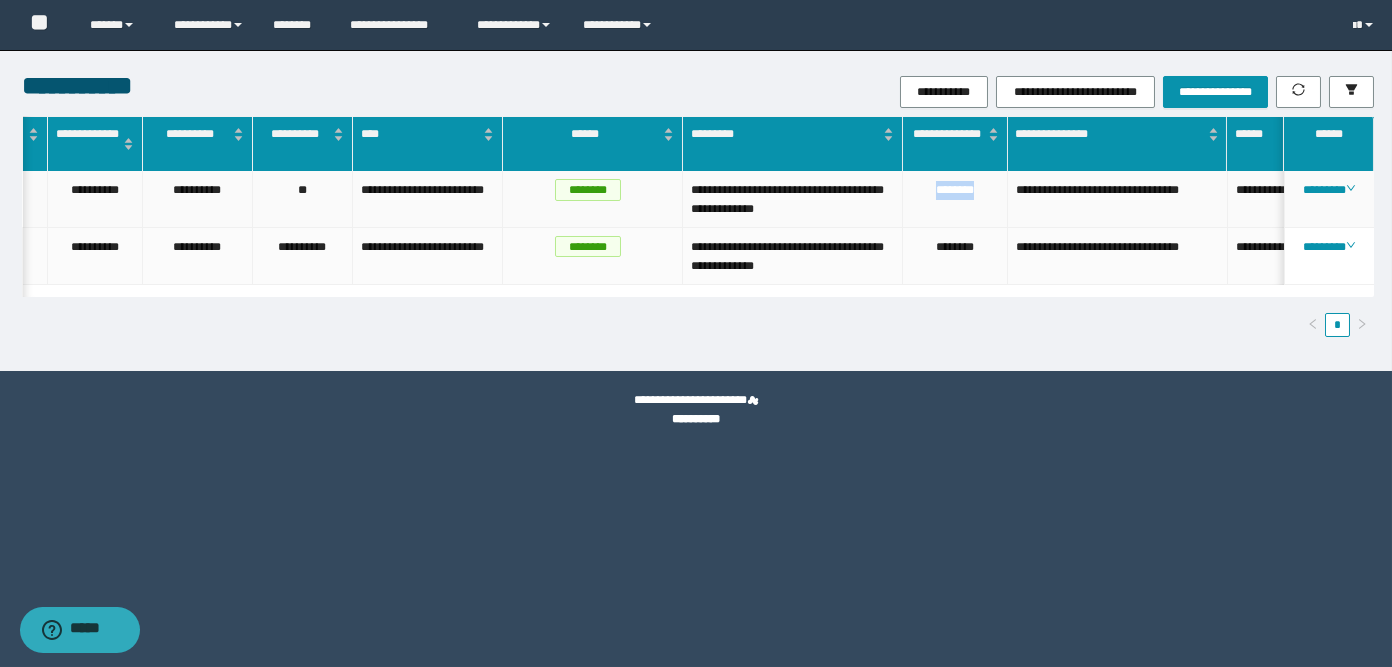 drag, startPoint x: 928, startPoint y: 189, endPoint x: 992, endPoint y: 189, distance: 64 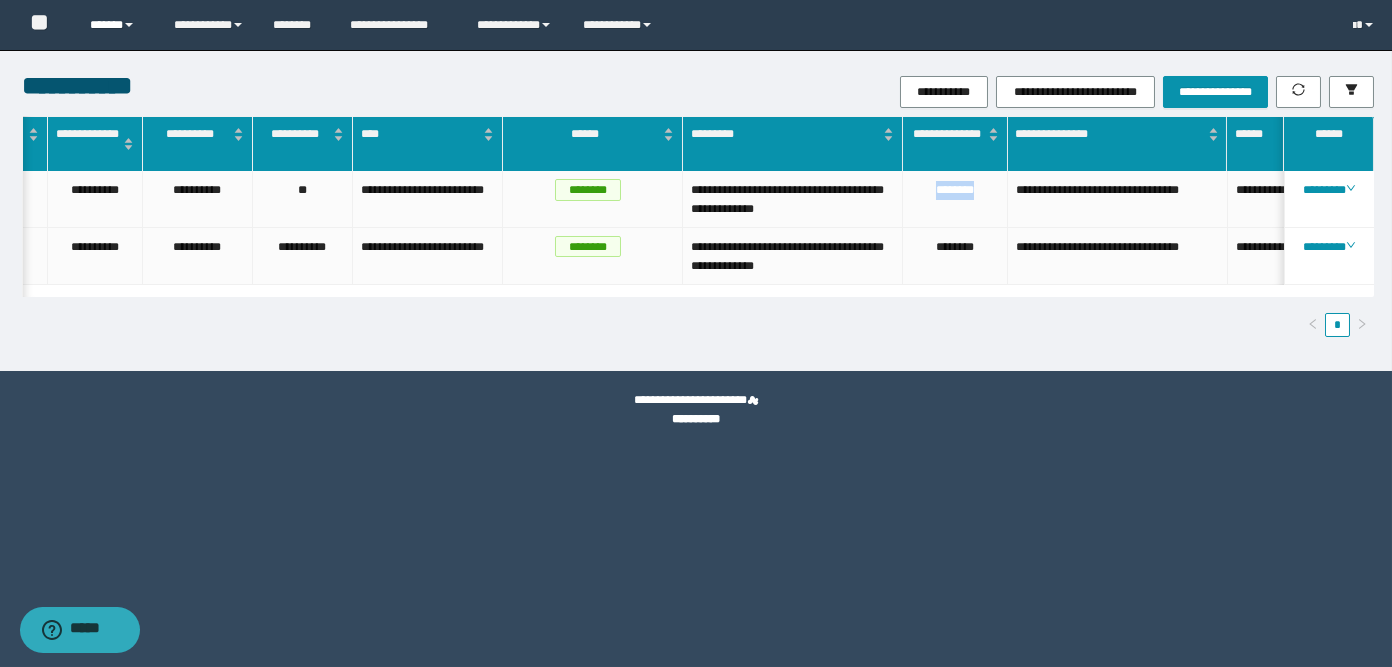 click on "******" at bounding box center [117, 25] 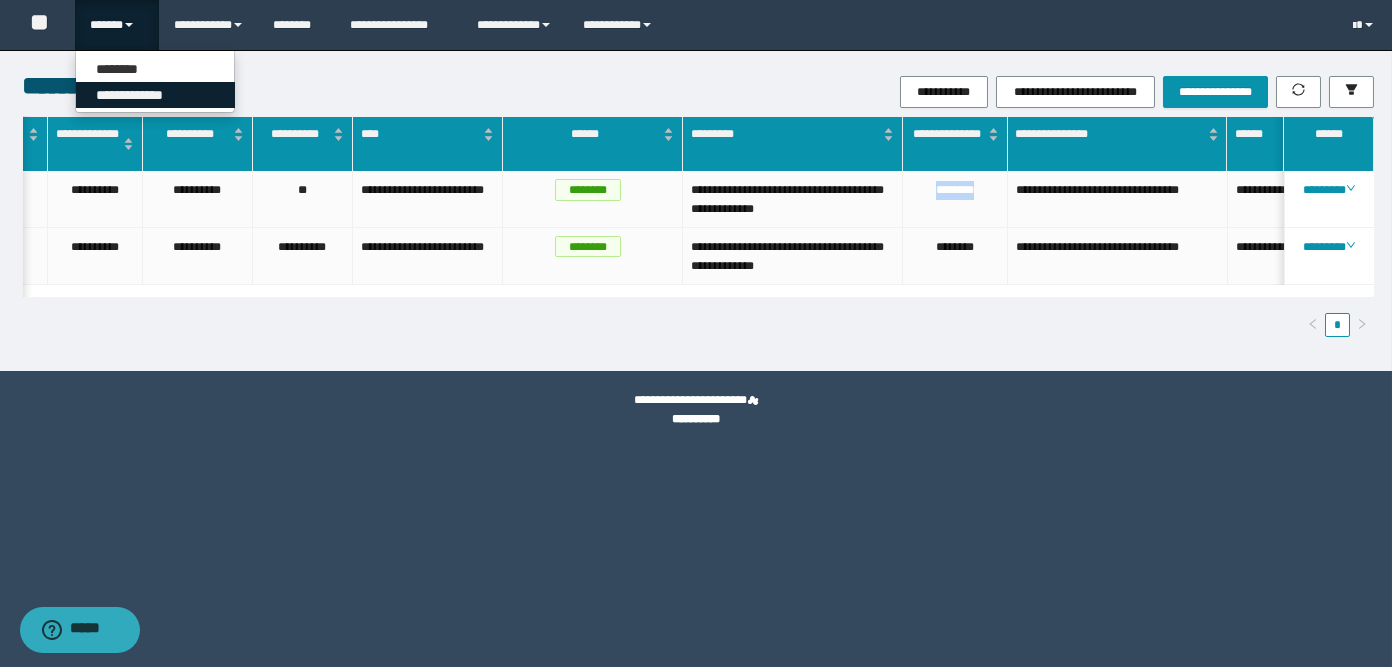 click on "**********" at bounding box center (155, 95) 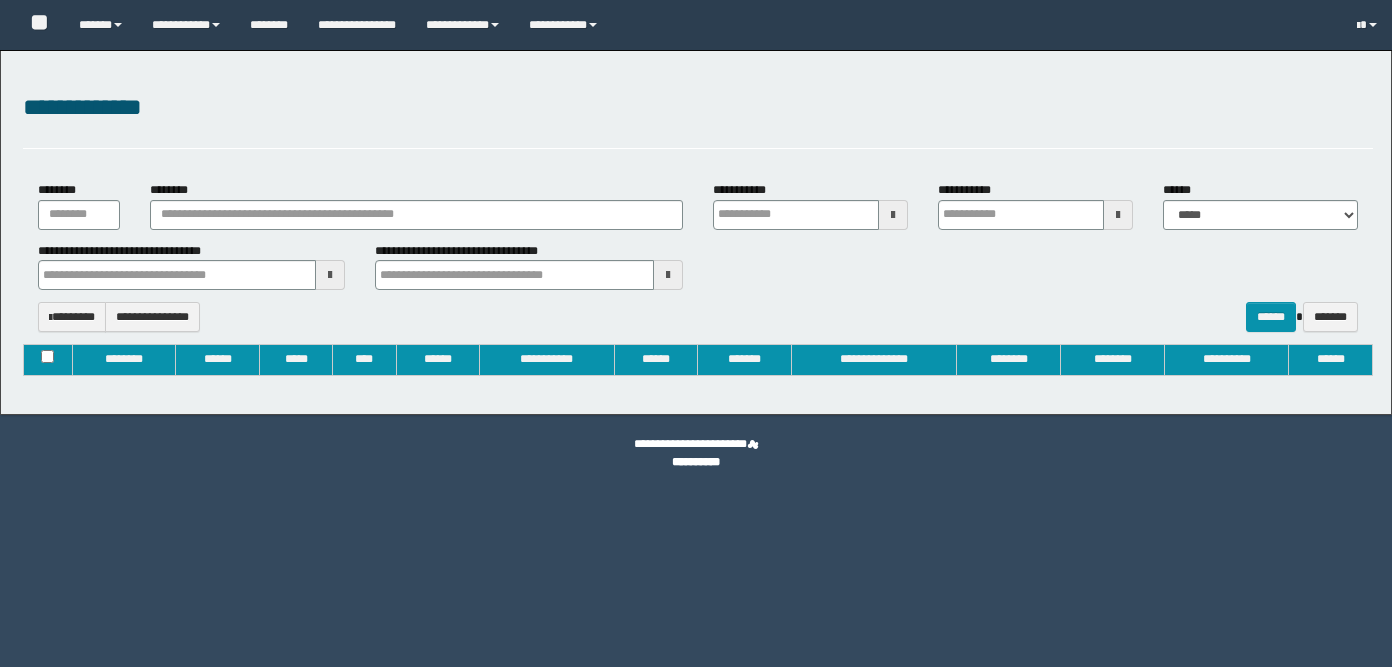 type on "**********" 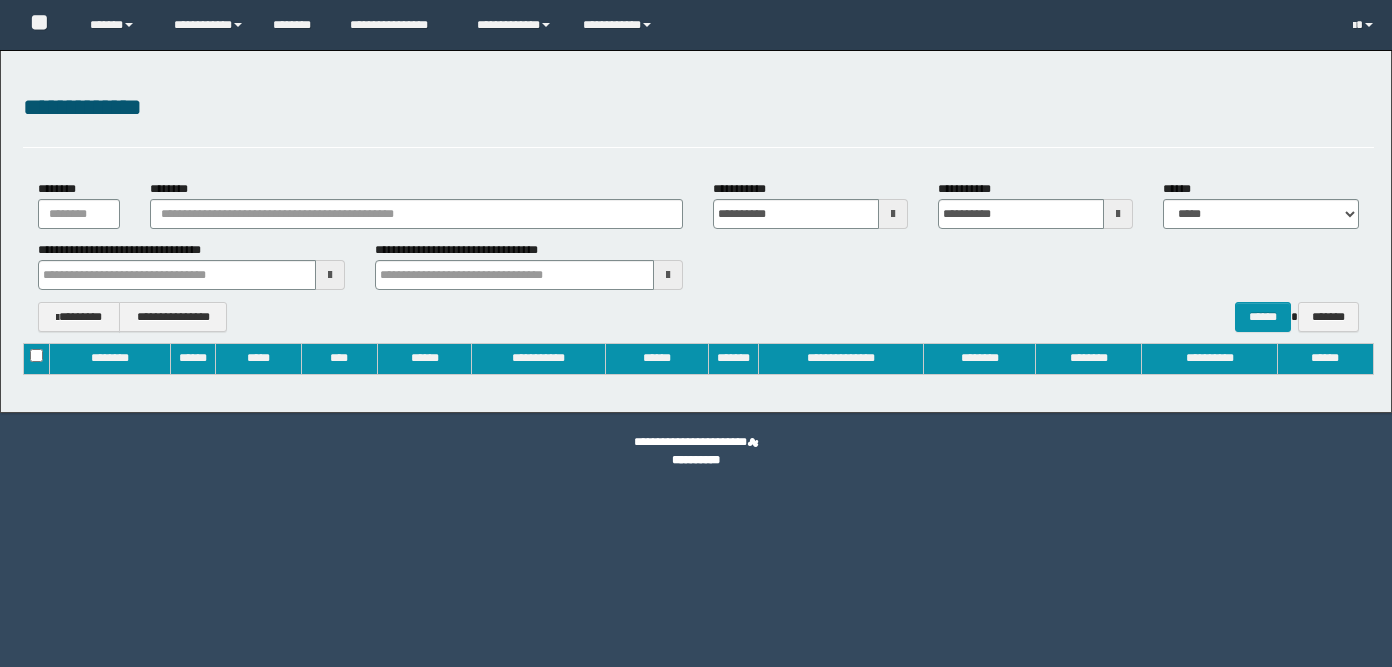 scroll, scrollTop: 0, scrollLeft: 0, axis: both 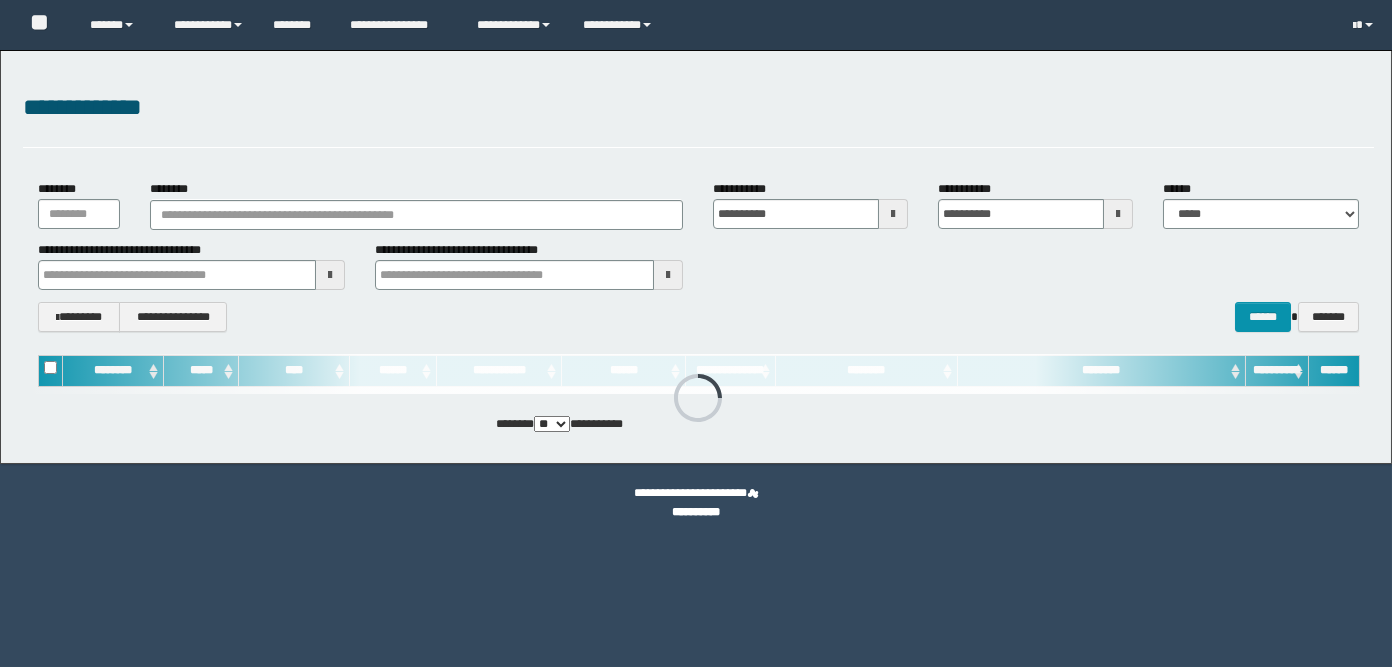 click on "********" at bounding box center (416, 204) 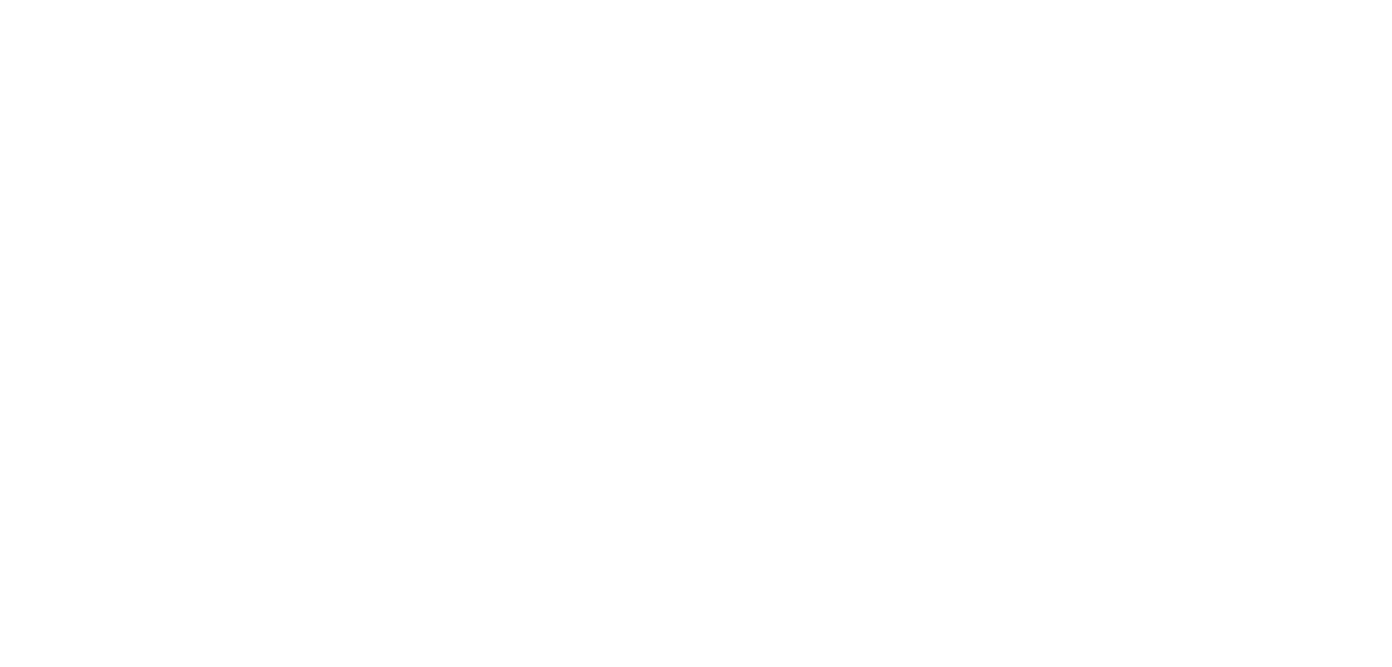 type on "**********" 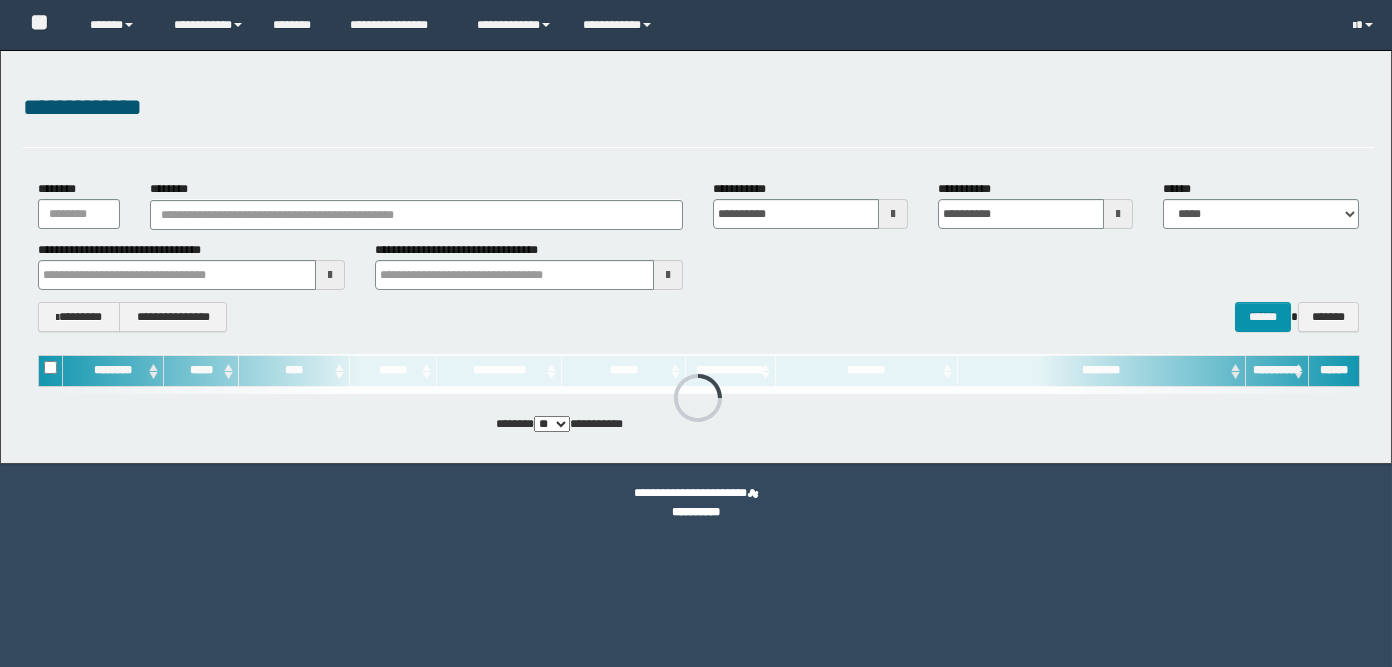 scroll, scrollTop: 0, scrollLeft: 0, axis: both 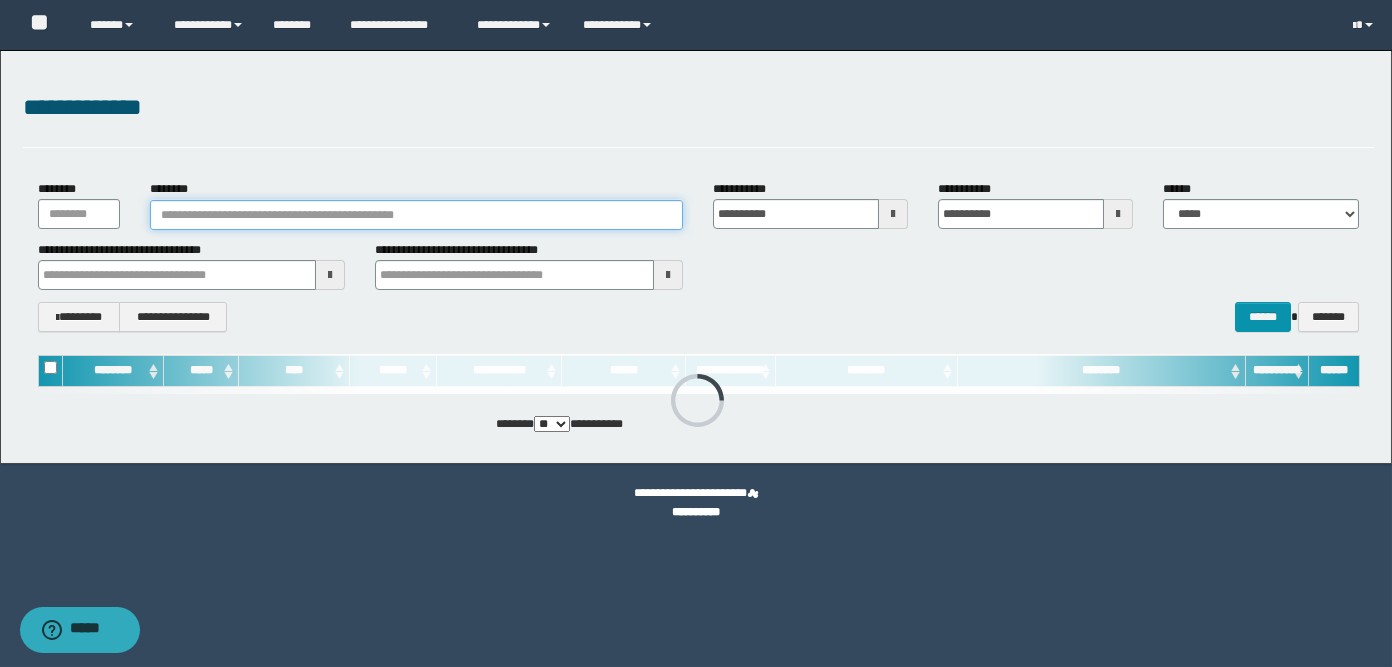 click on "********" at bounding box center (416, 215) 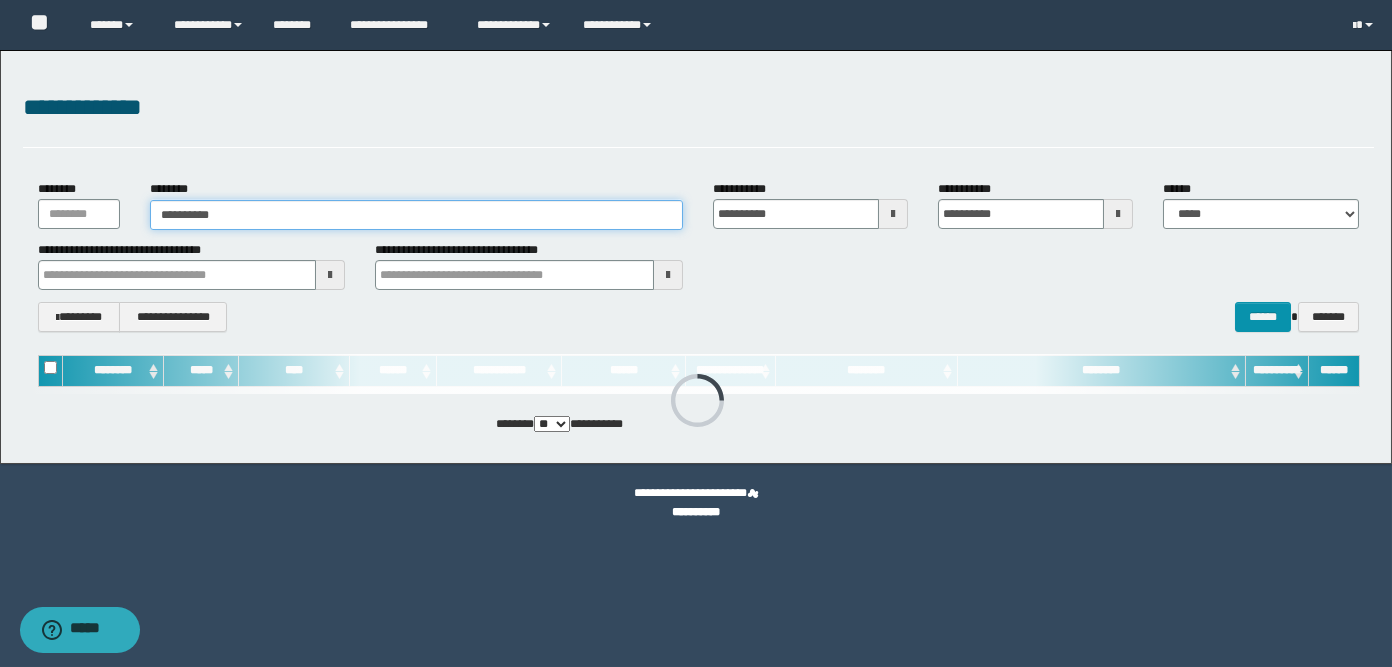 type on "**********" 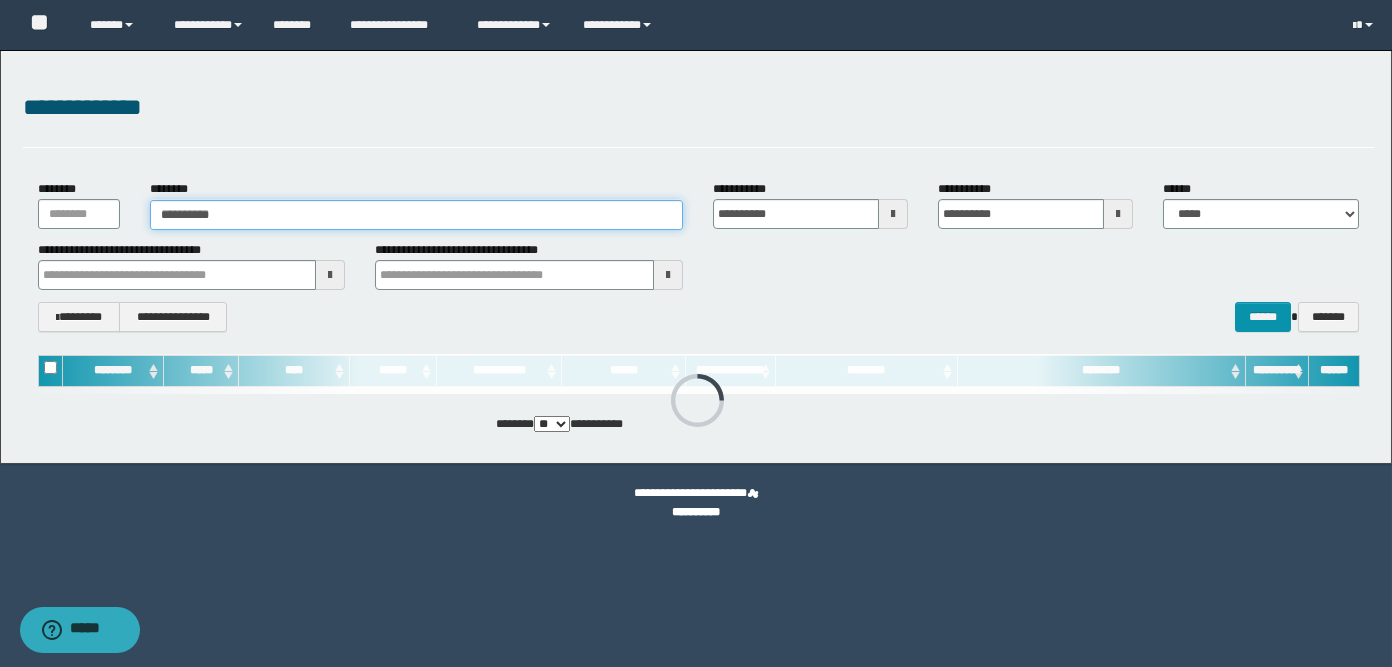 type on "**********" 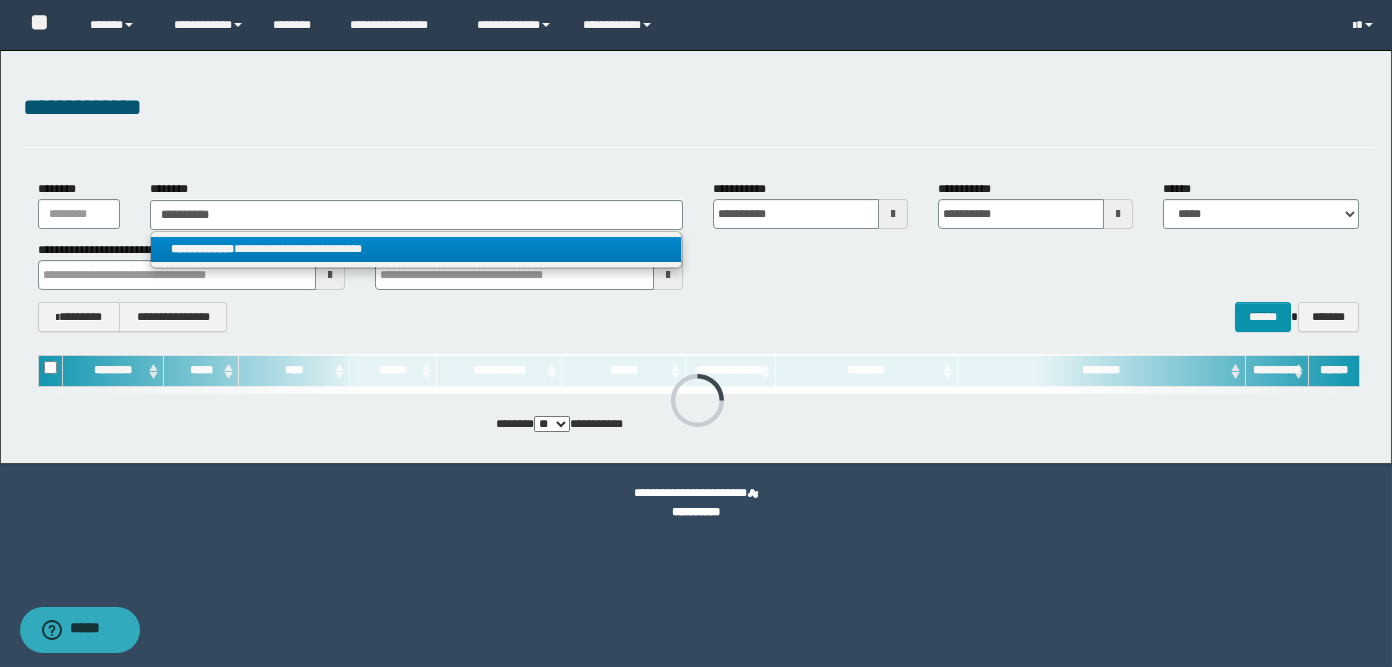 click on "**********" at bounding box center (202, 249) 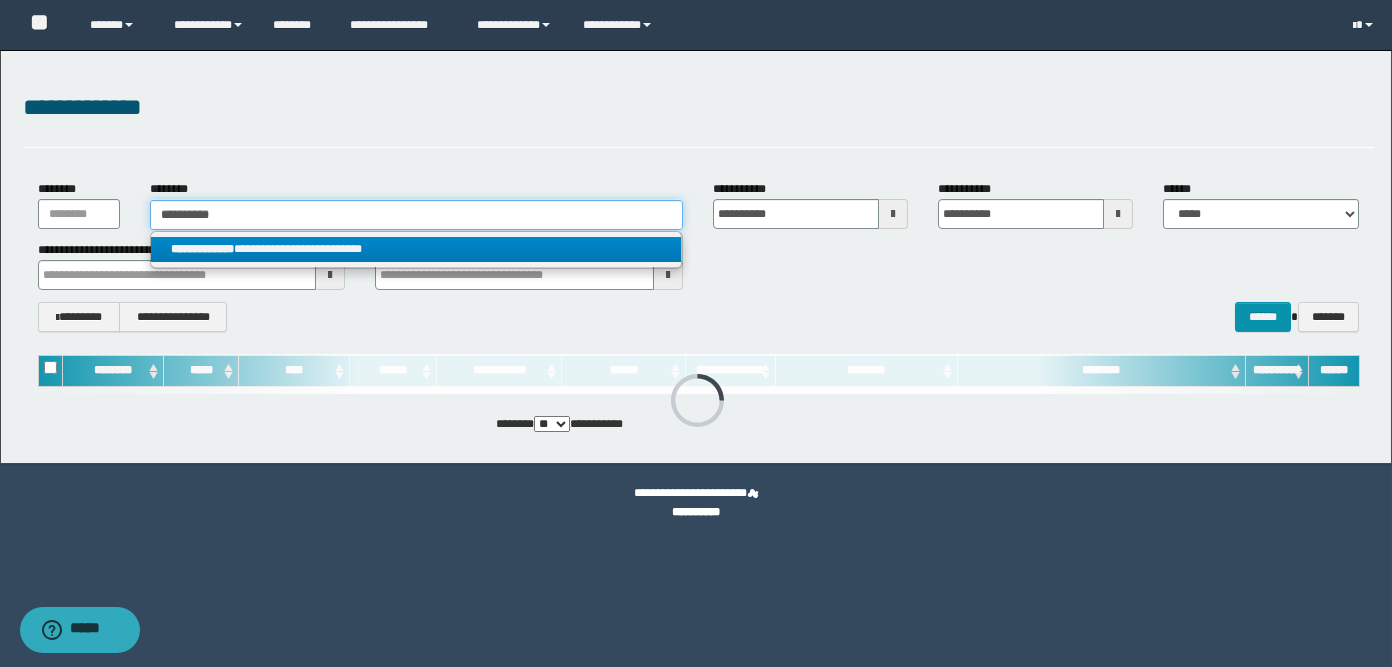 type 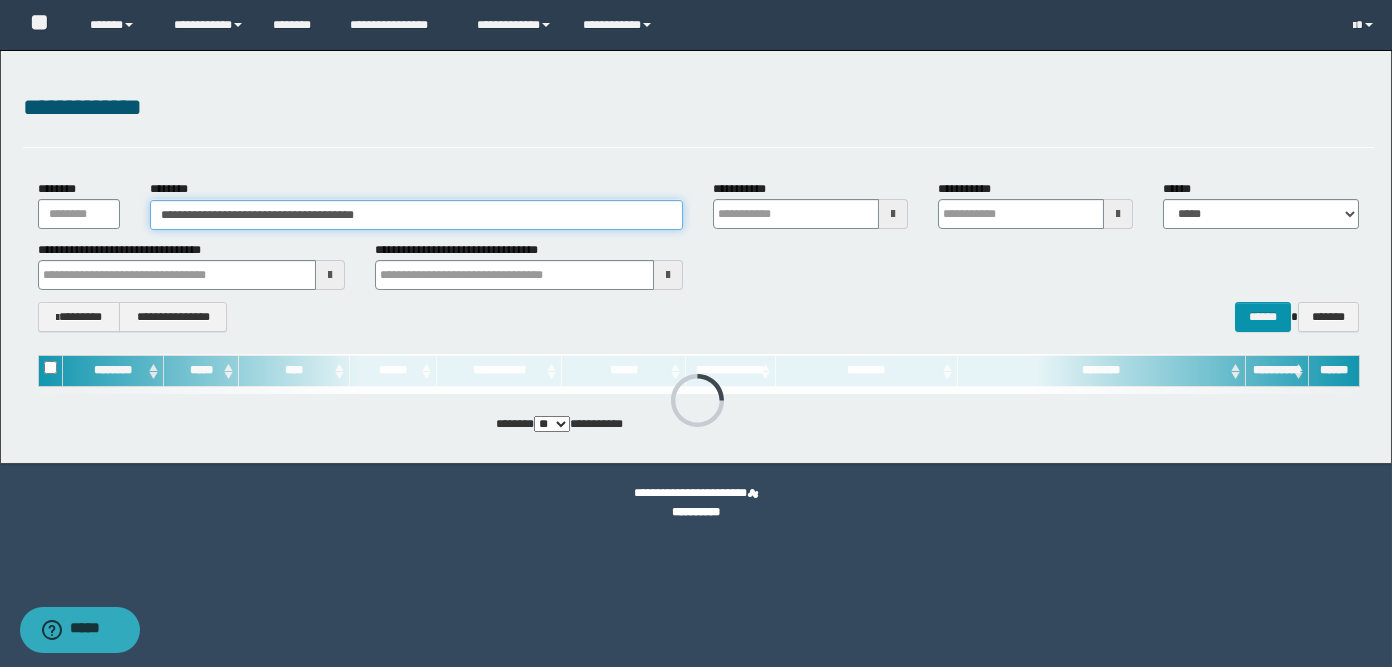 type 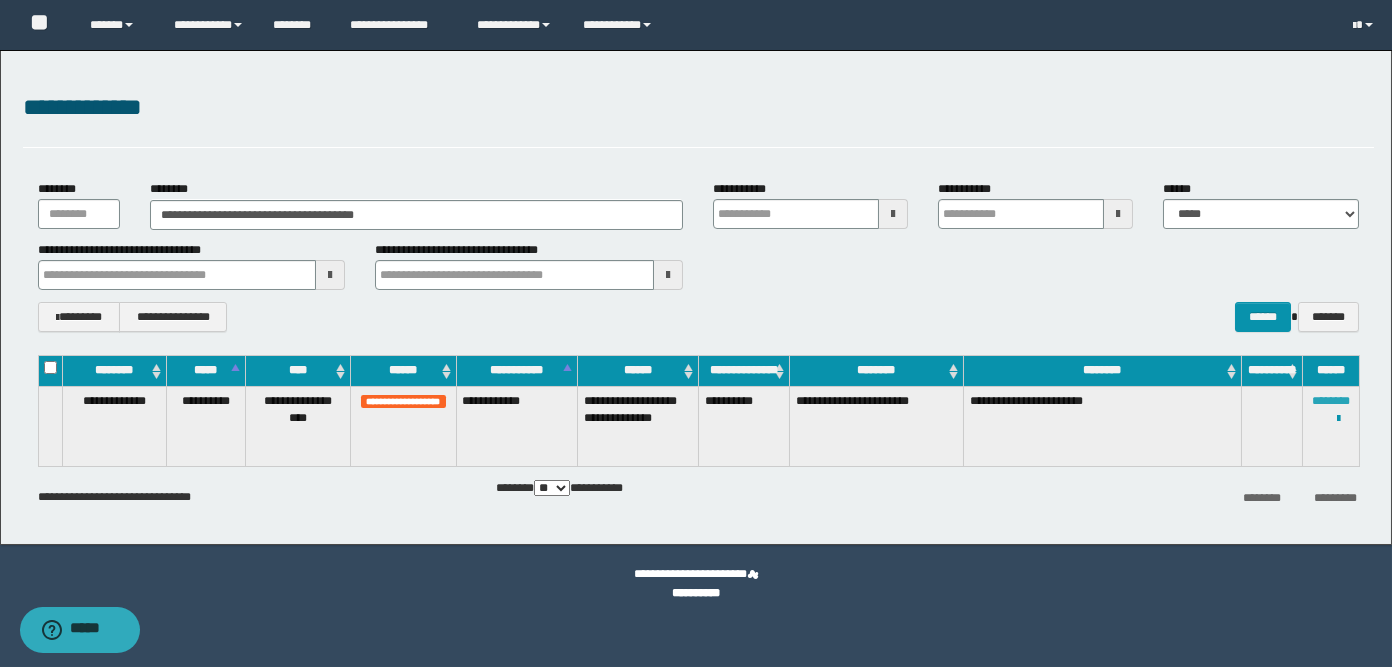 click on "********" at bounding box center [1331, 401] 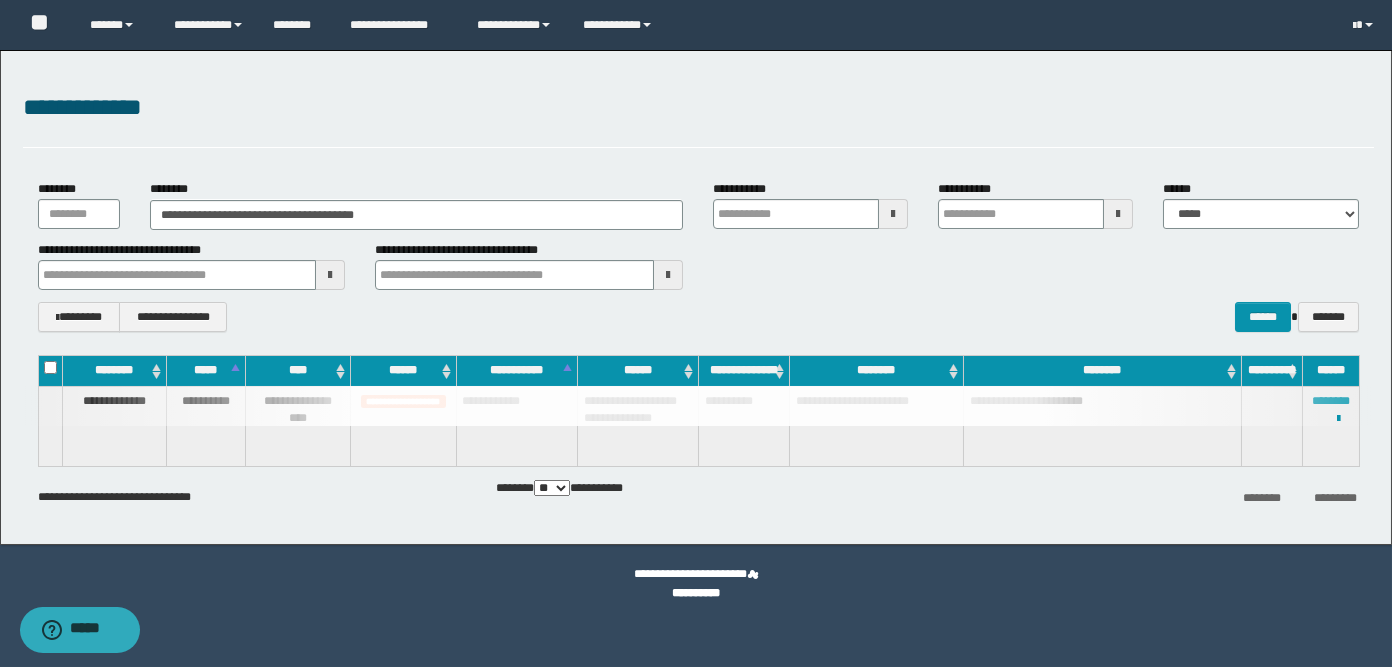 type 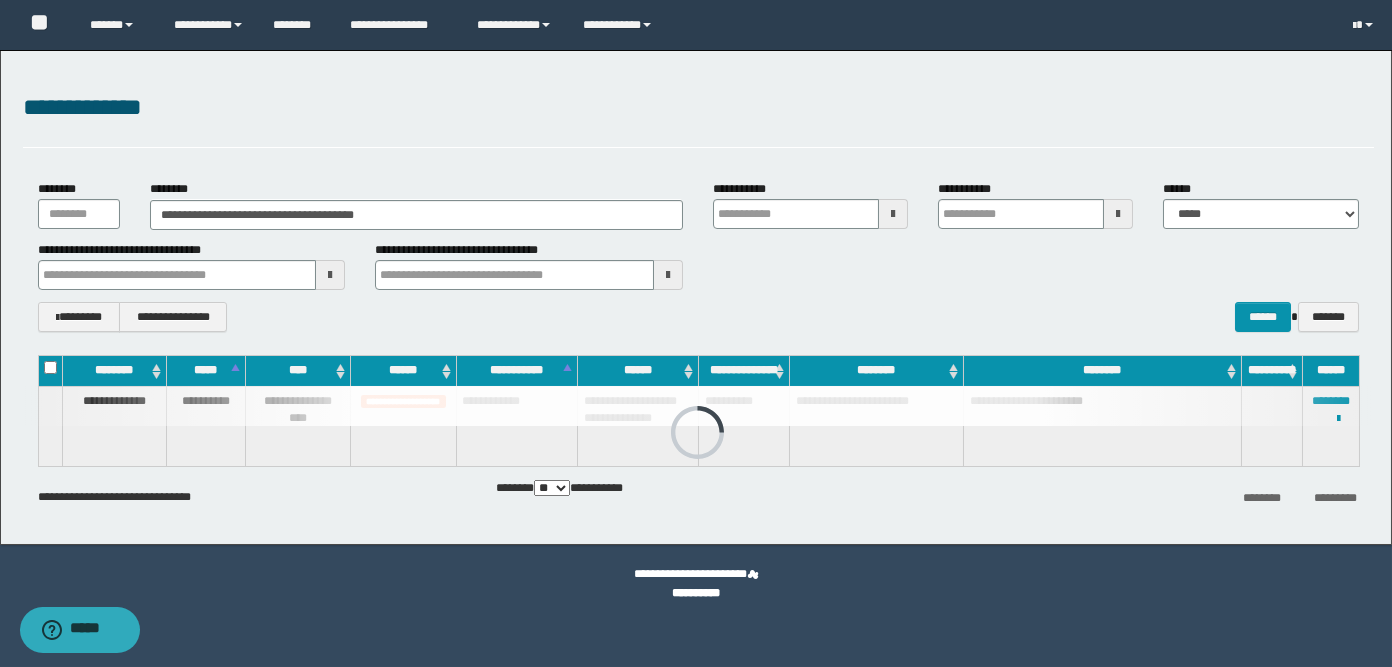 type 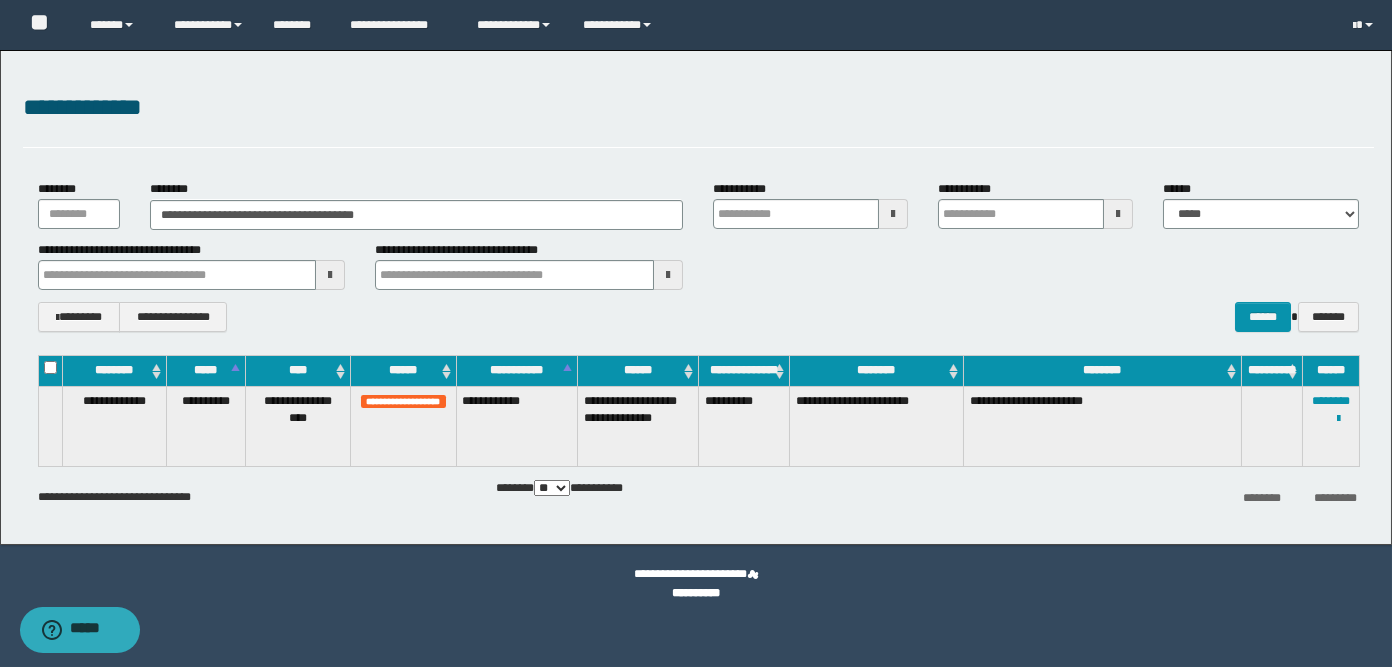 type 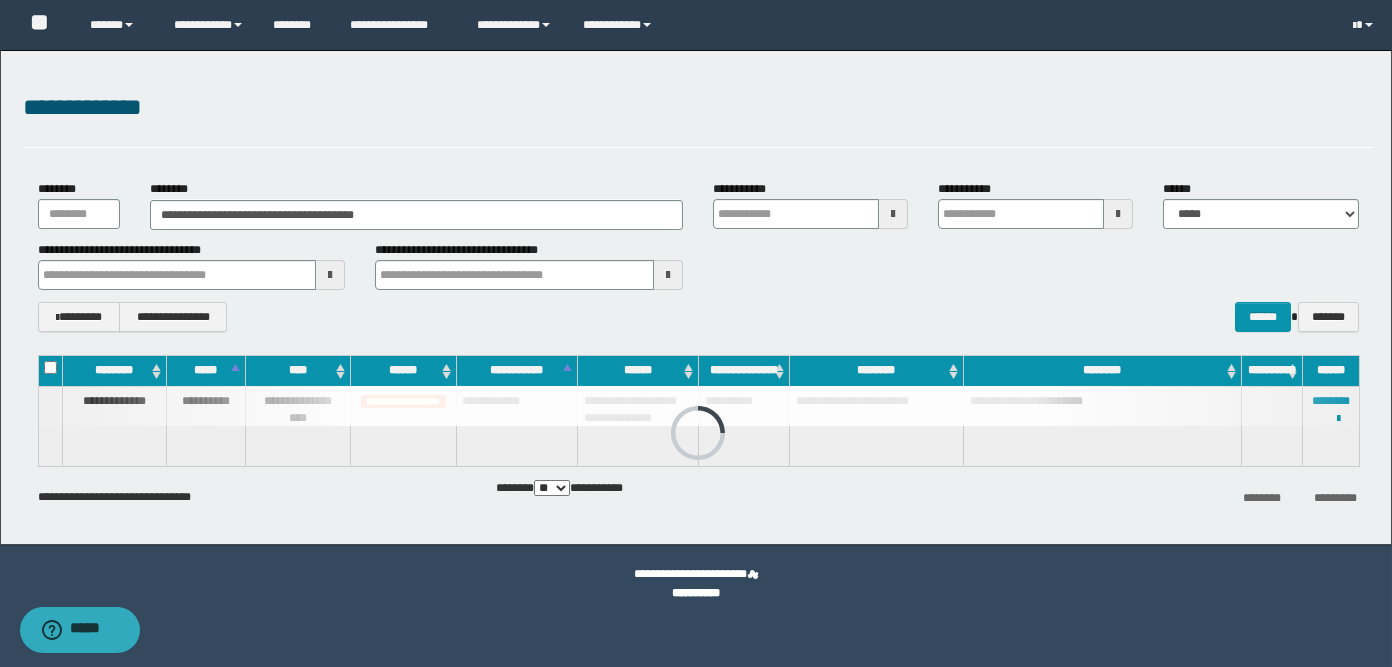 type 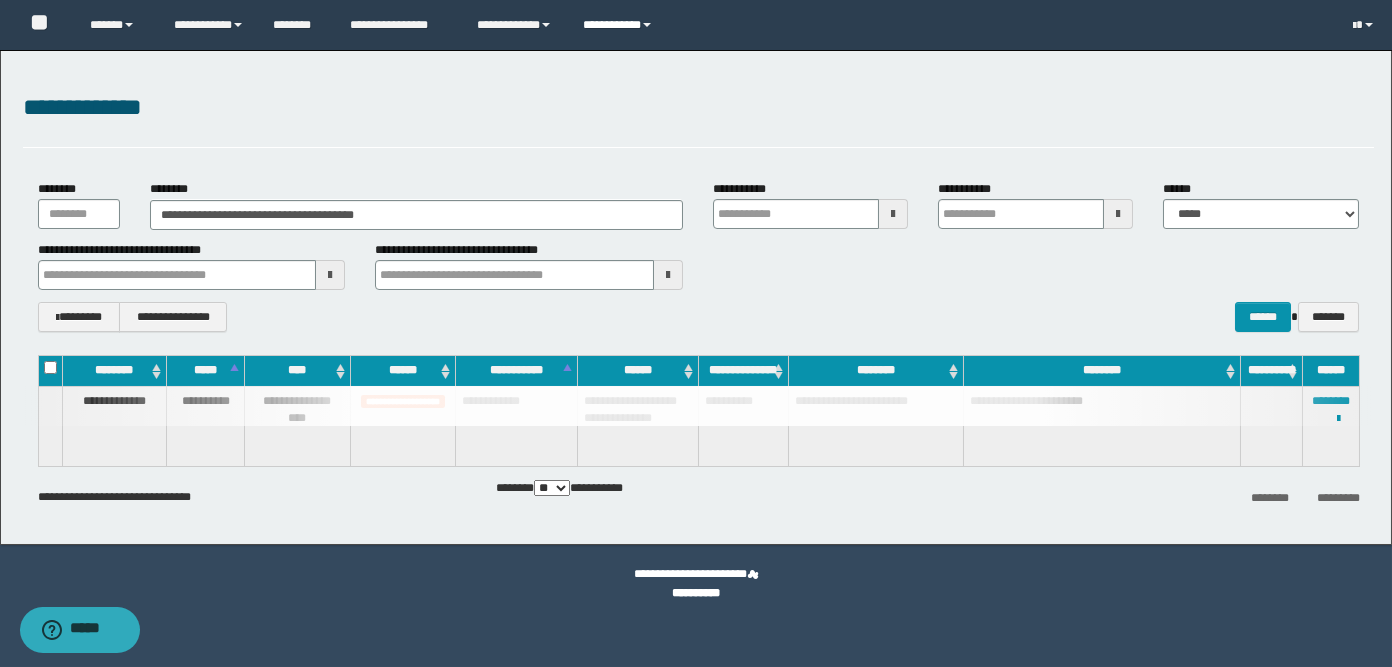 type 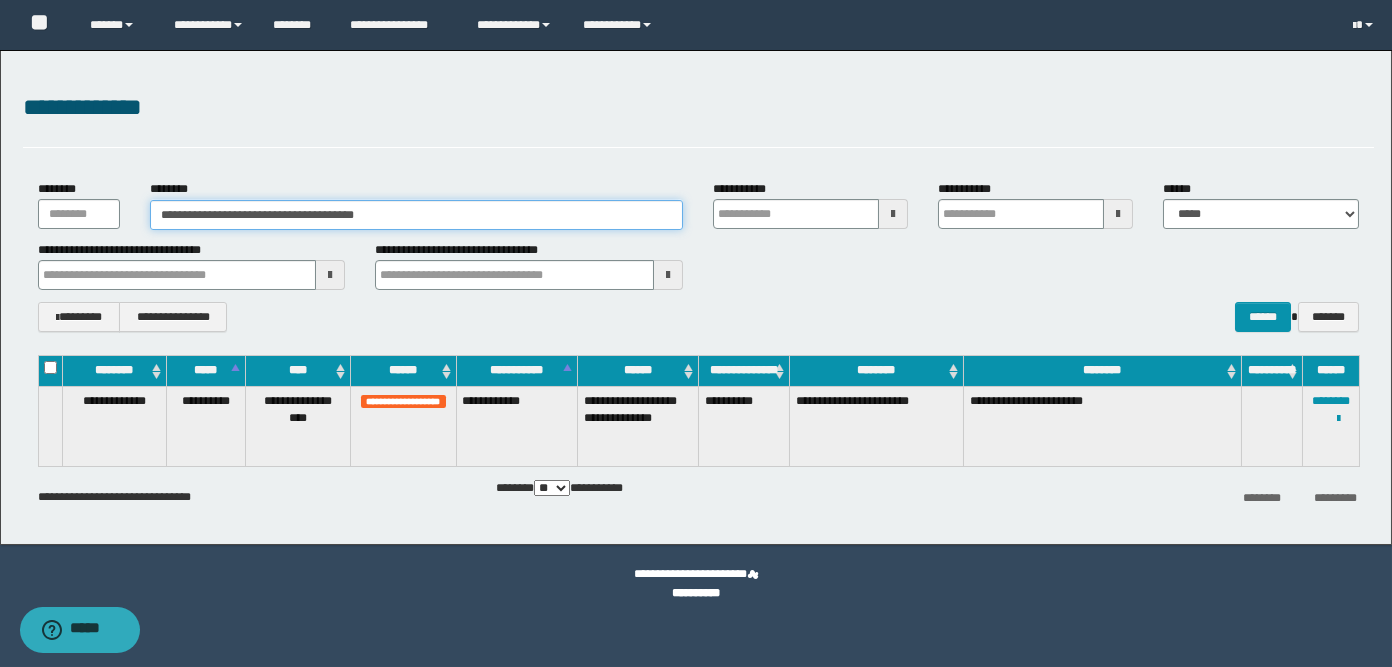 drag, startPoint x: 452, startPoint y: 222, endPoint x: 16, endPoint y: 178, distance: 438.21457 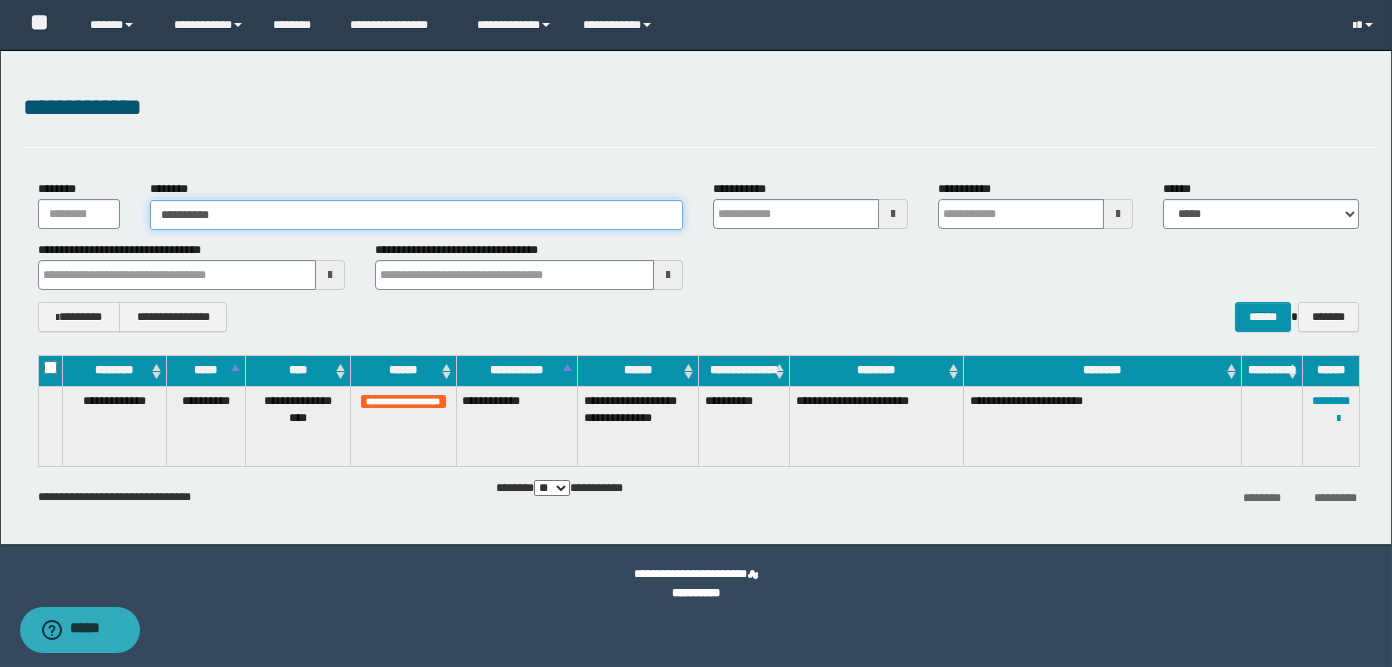 type on "**********" 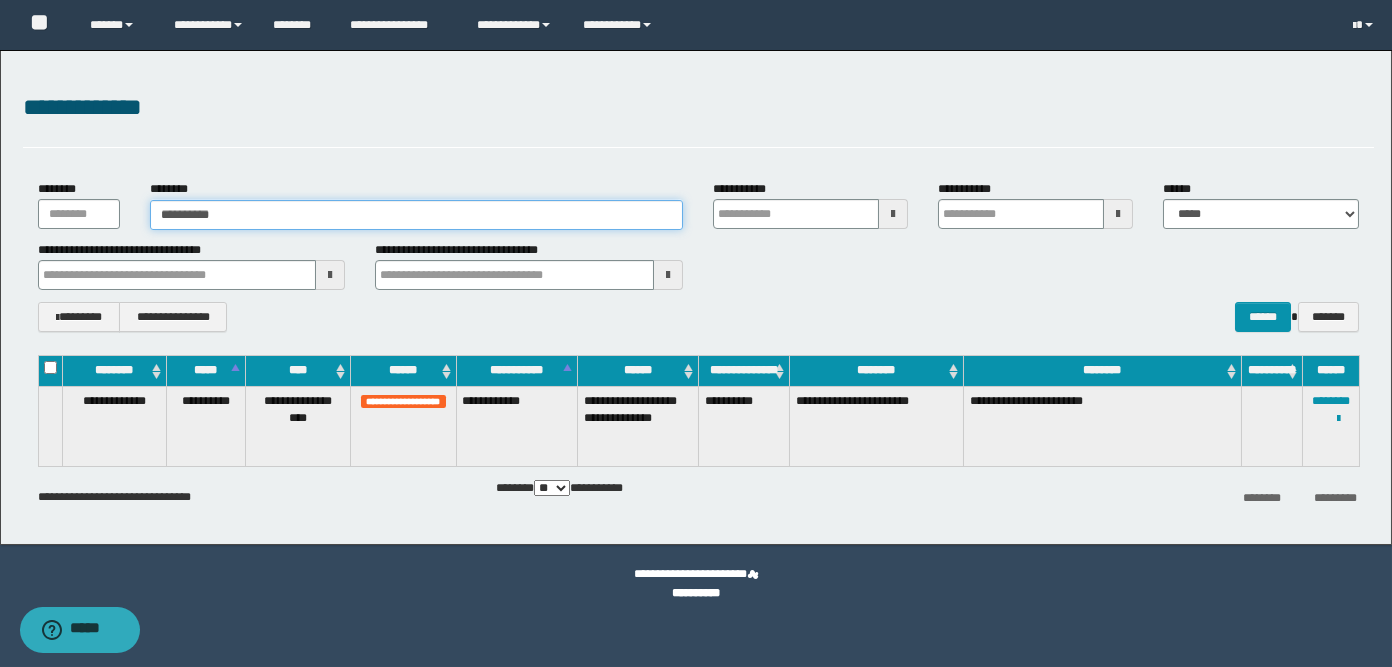 type on "**********" 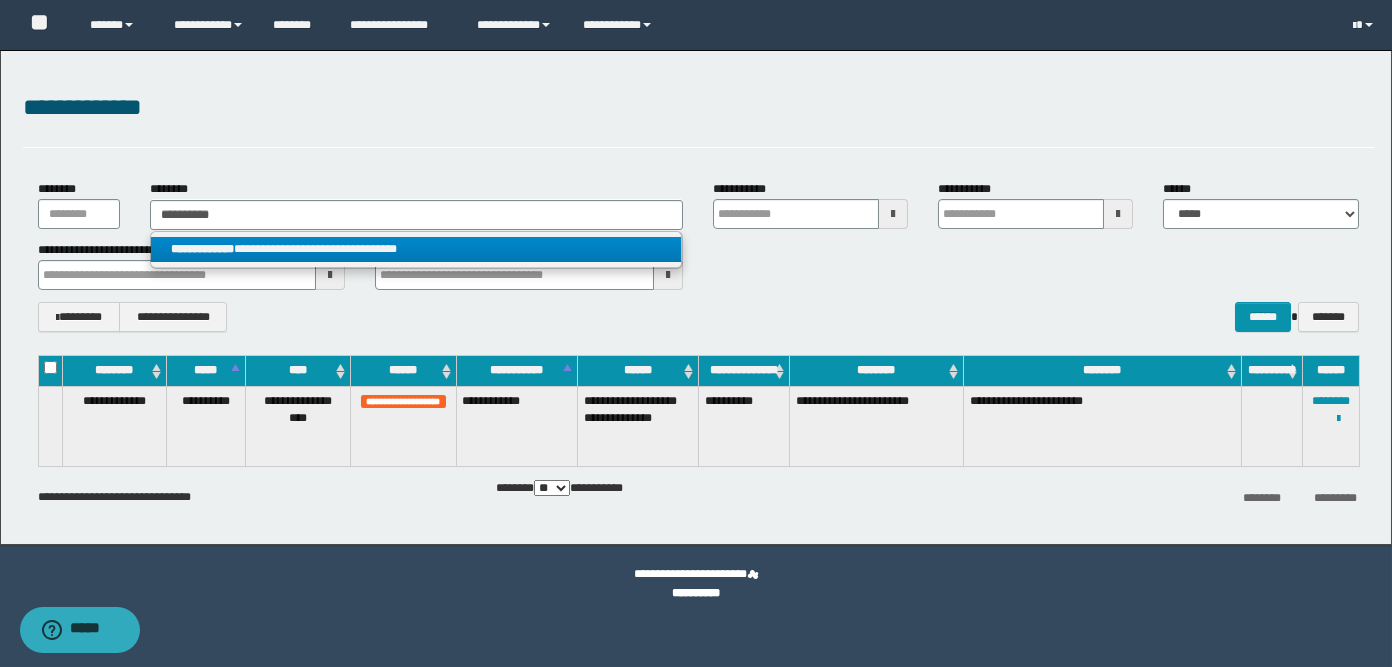 click on "**********" at bounding box center [416, 249] 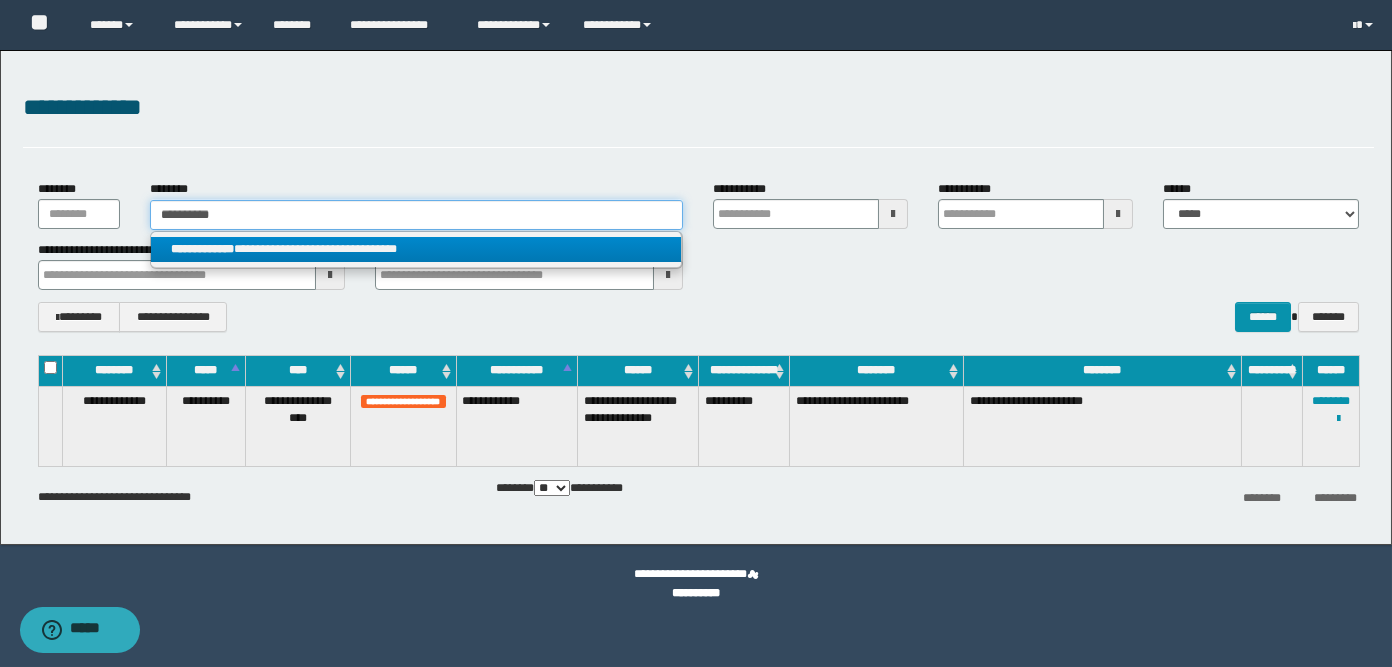 type 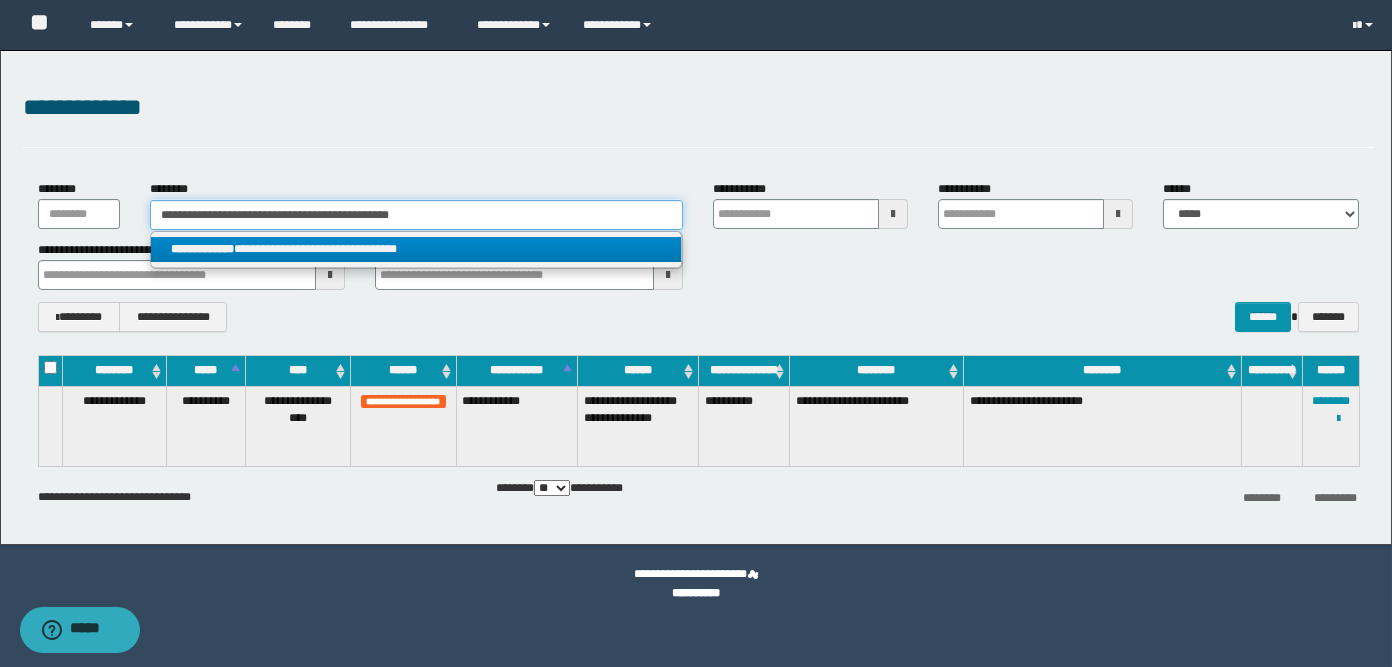 type 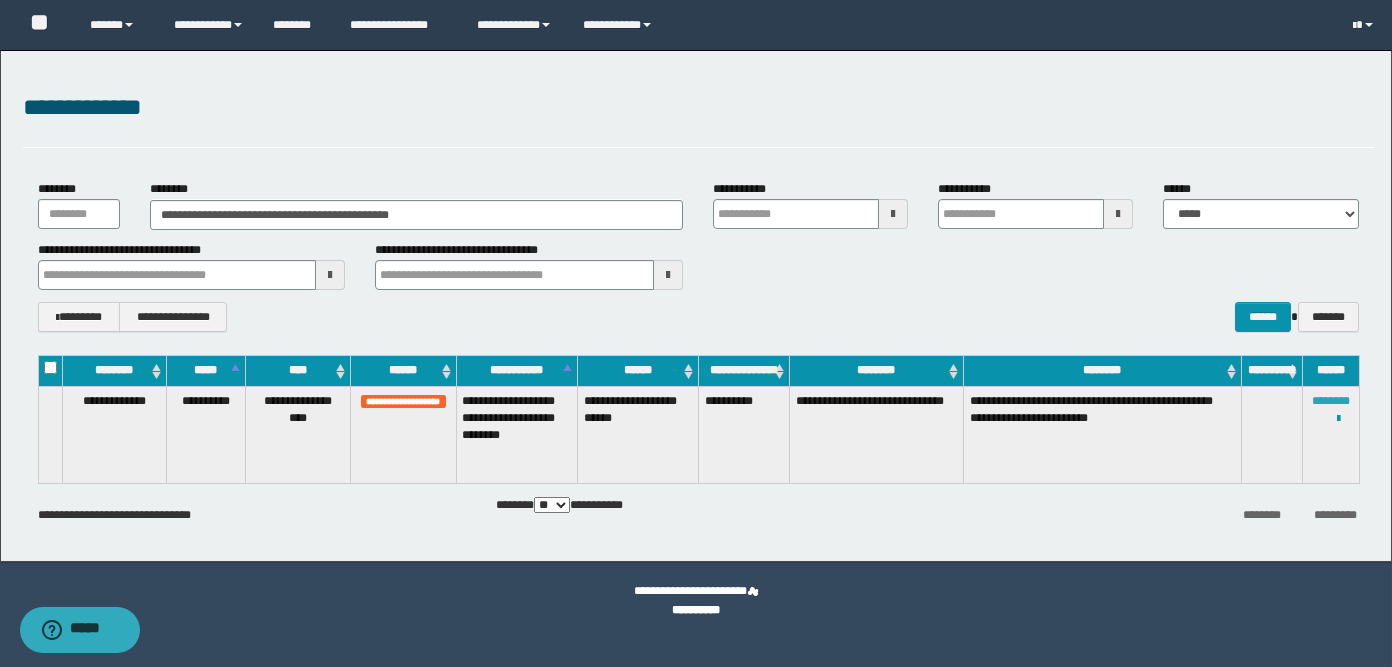 click on "********" at bounding box center [1331, 401] 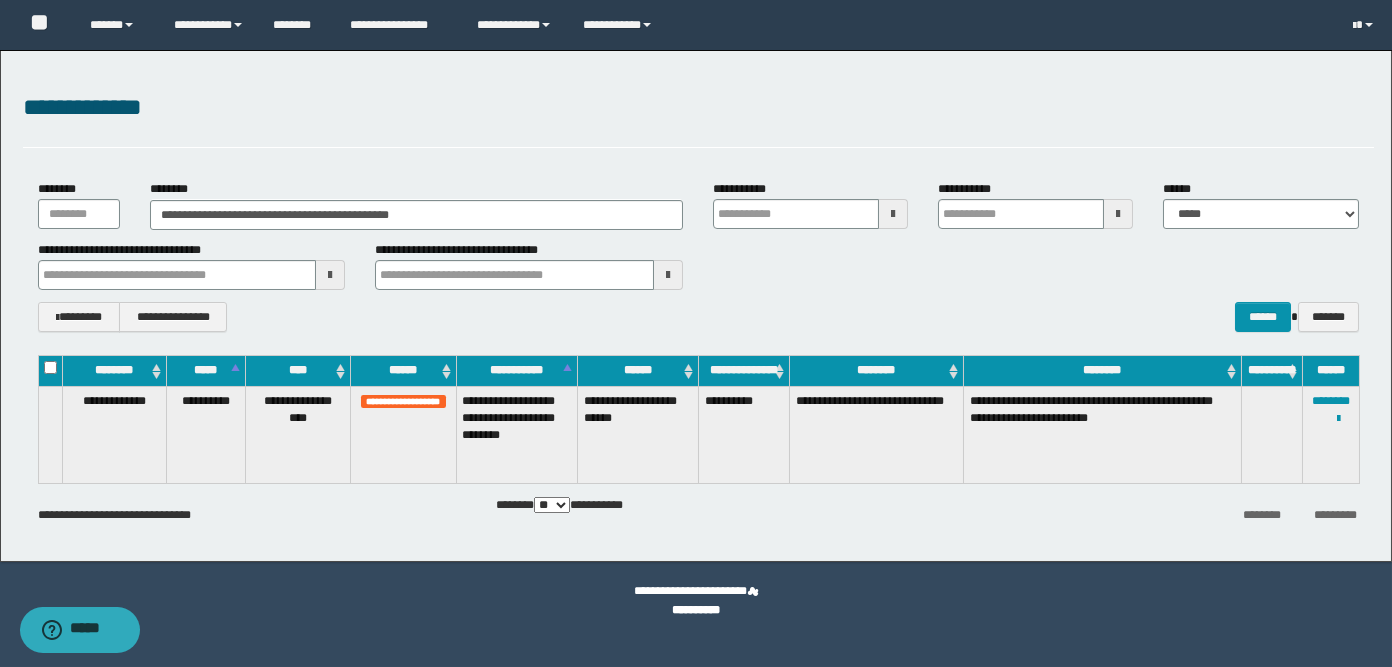 type 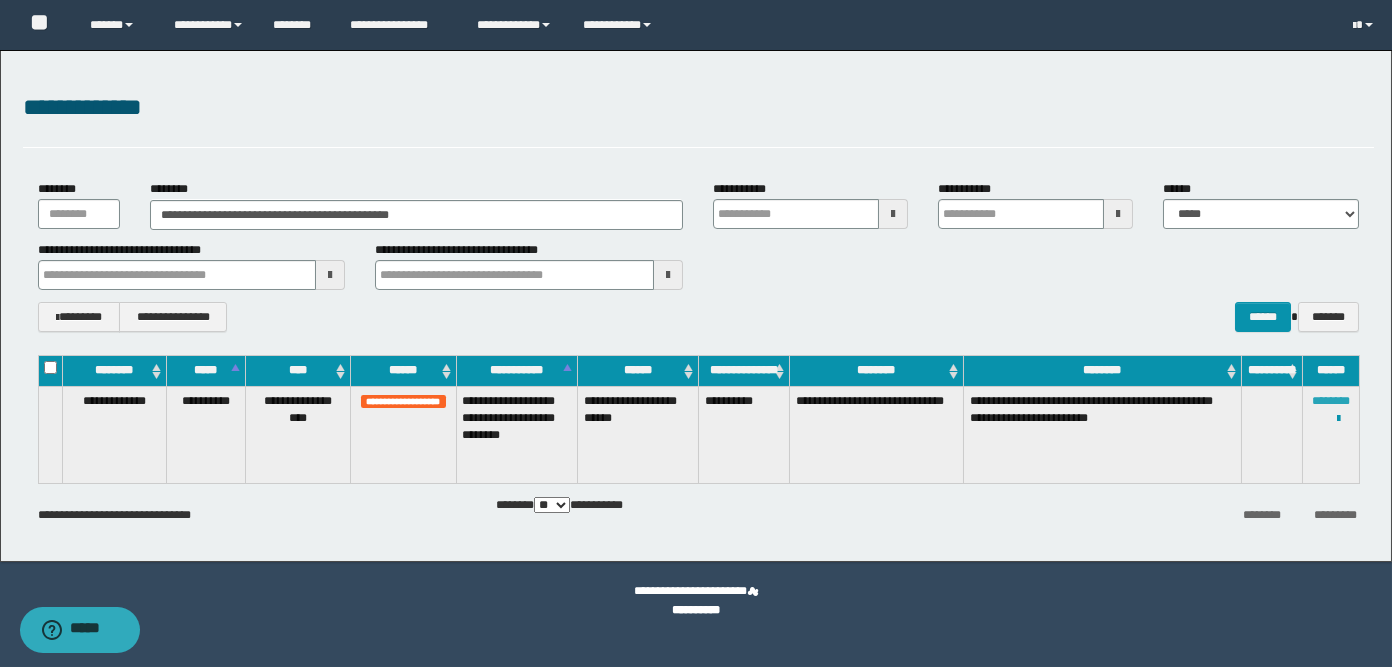 click on "********" at bounding box center (1331, 401) 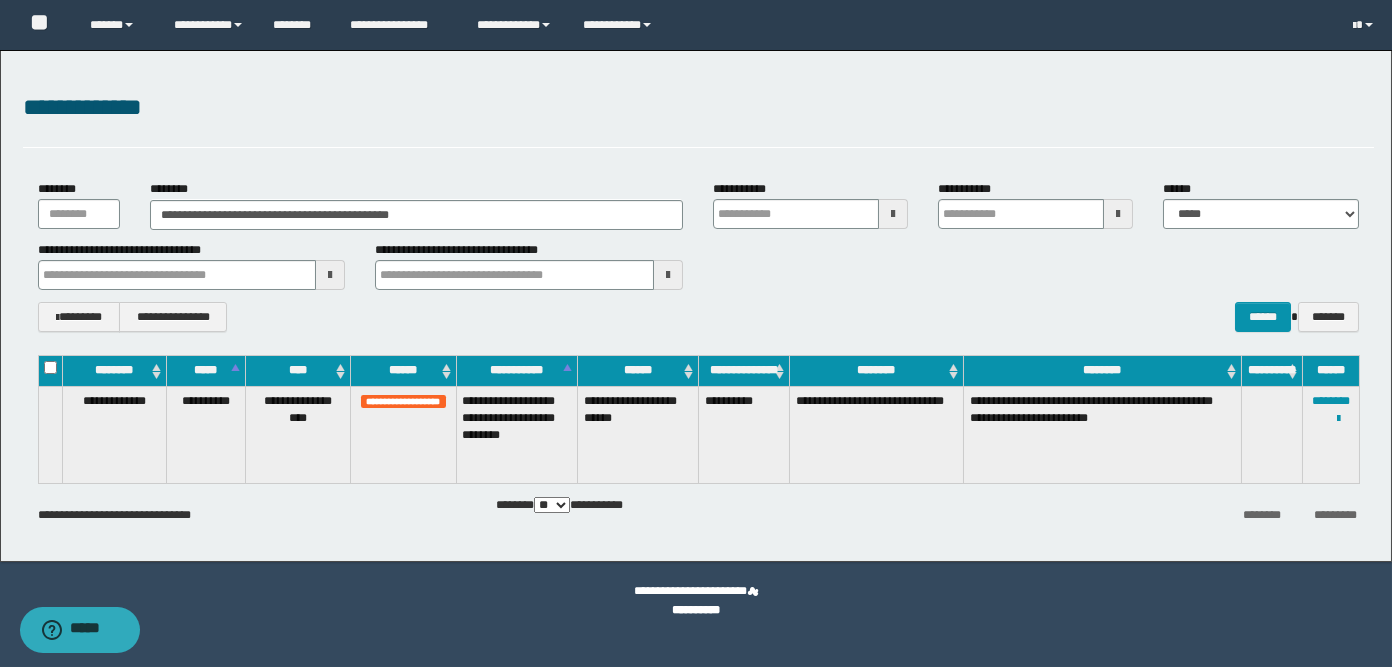 type 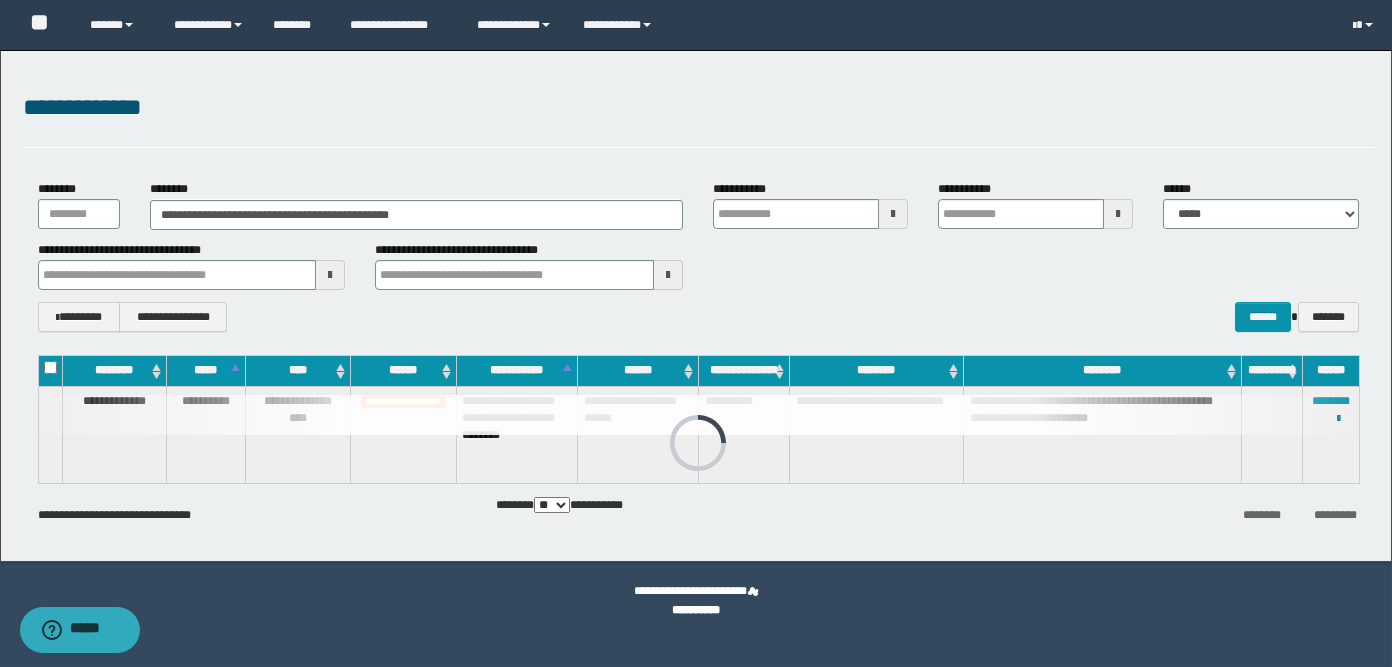 type 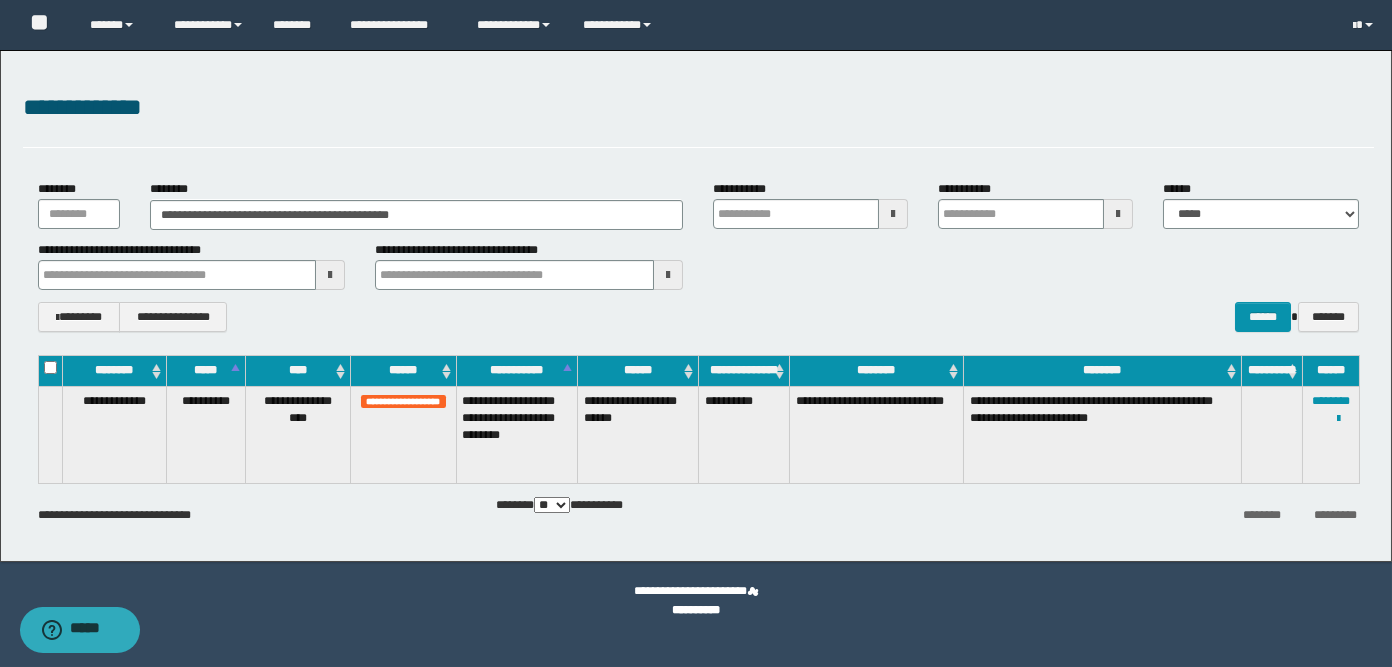 type 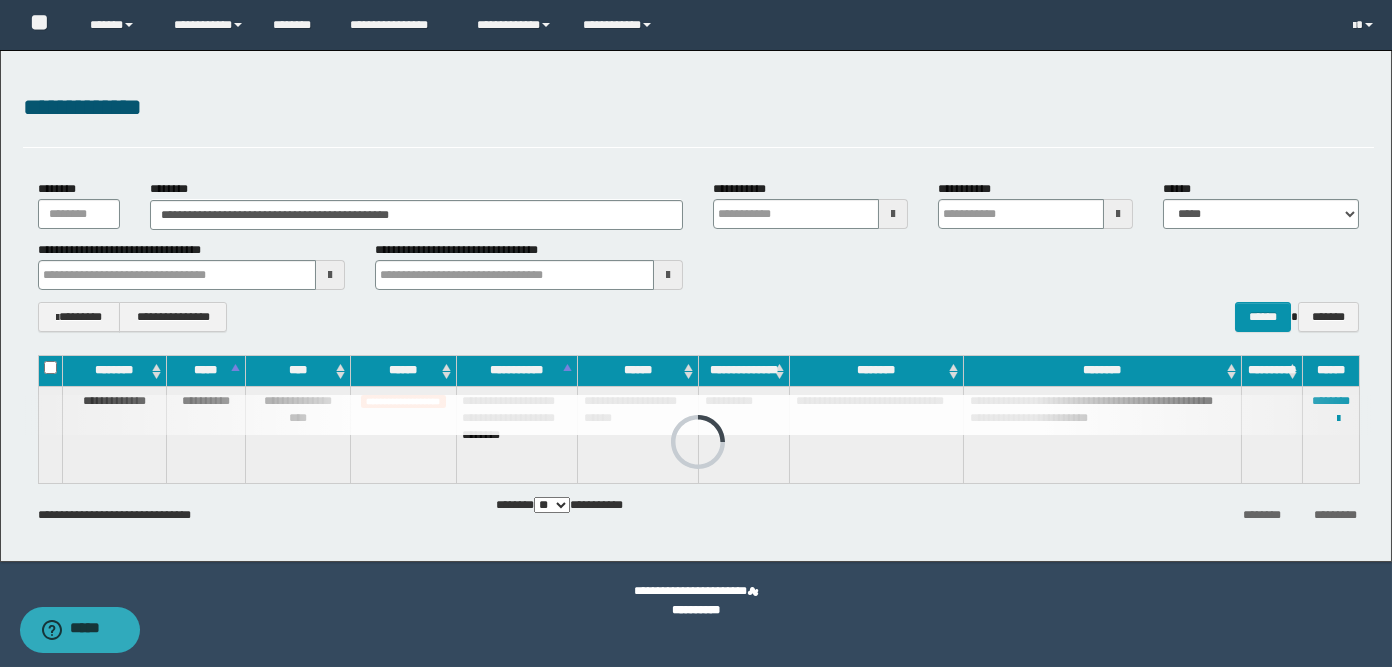 type 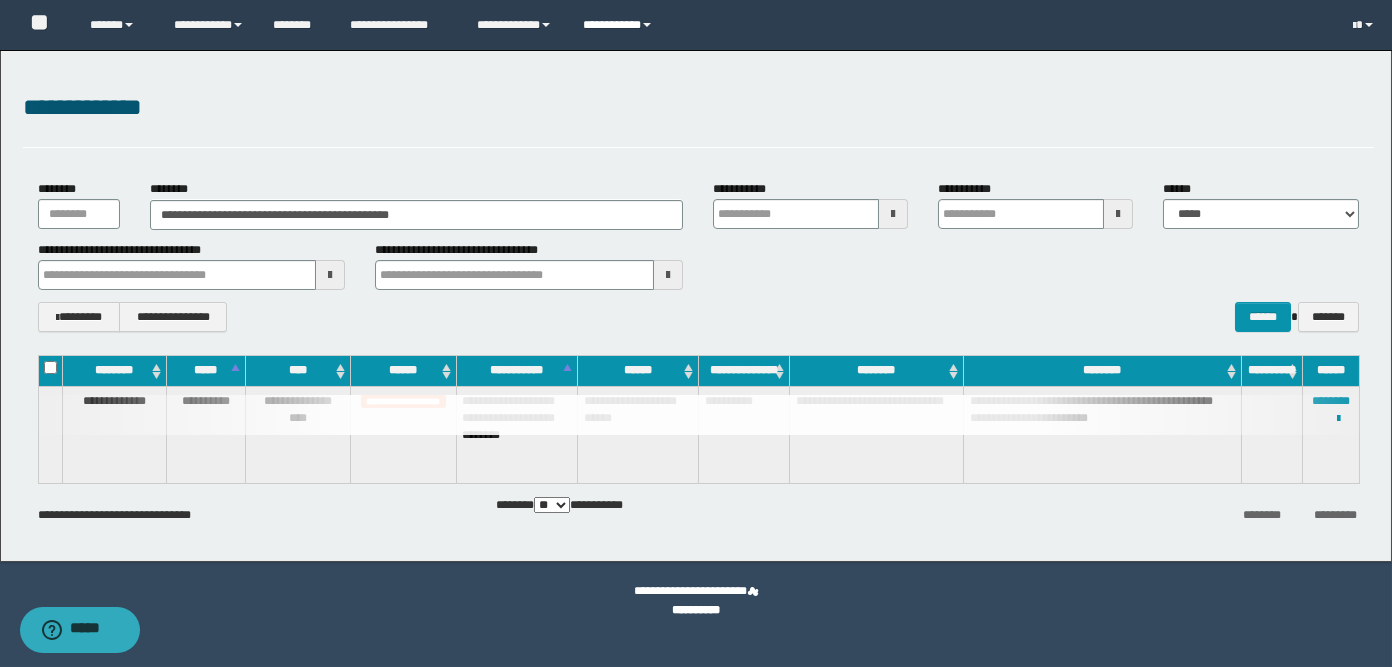 type 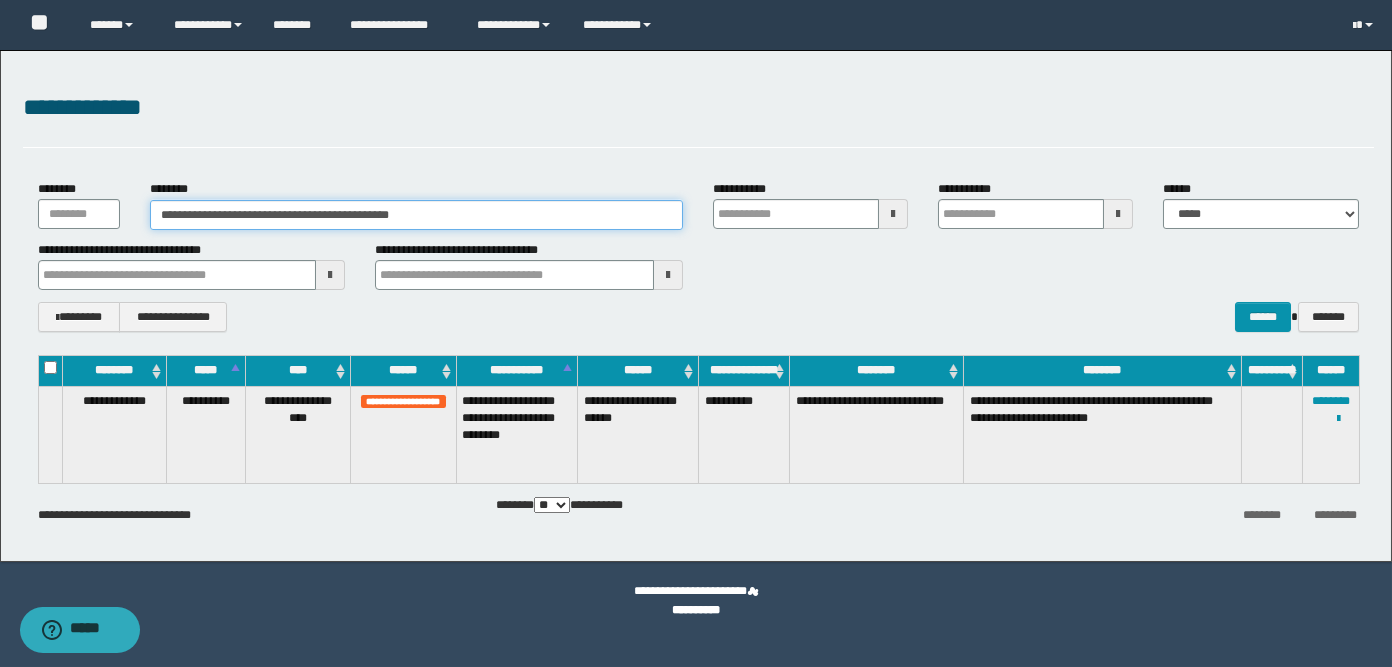 drag, startPoint x: 470, startPoint y: 209, endPoint x: 422, endPoint y: 168, distance: 63.126858 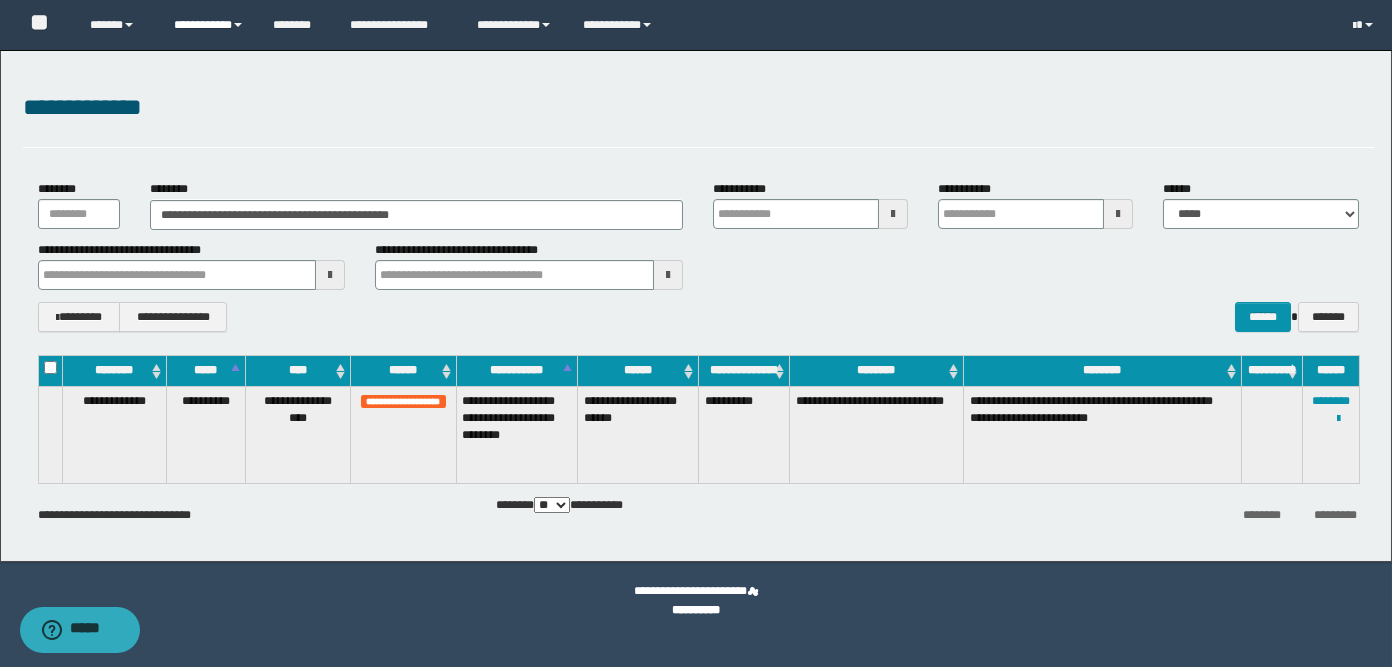 click on "**********" at bounding box center [208, 25] 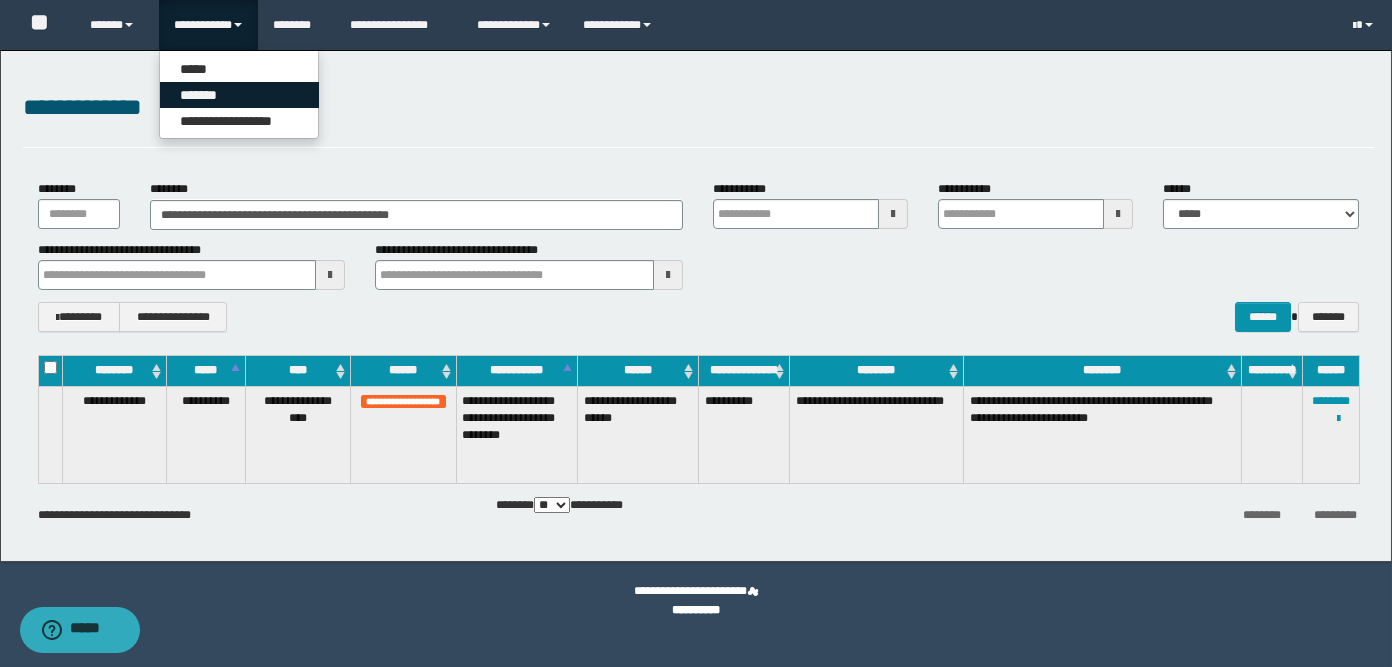 click on "*******" at bounding box center (239, 95) 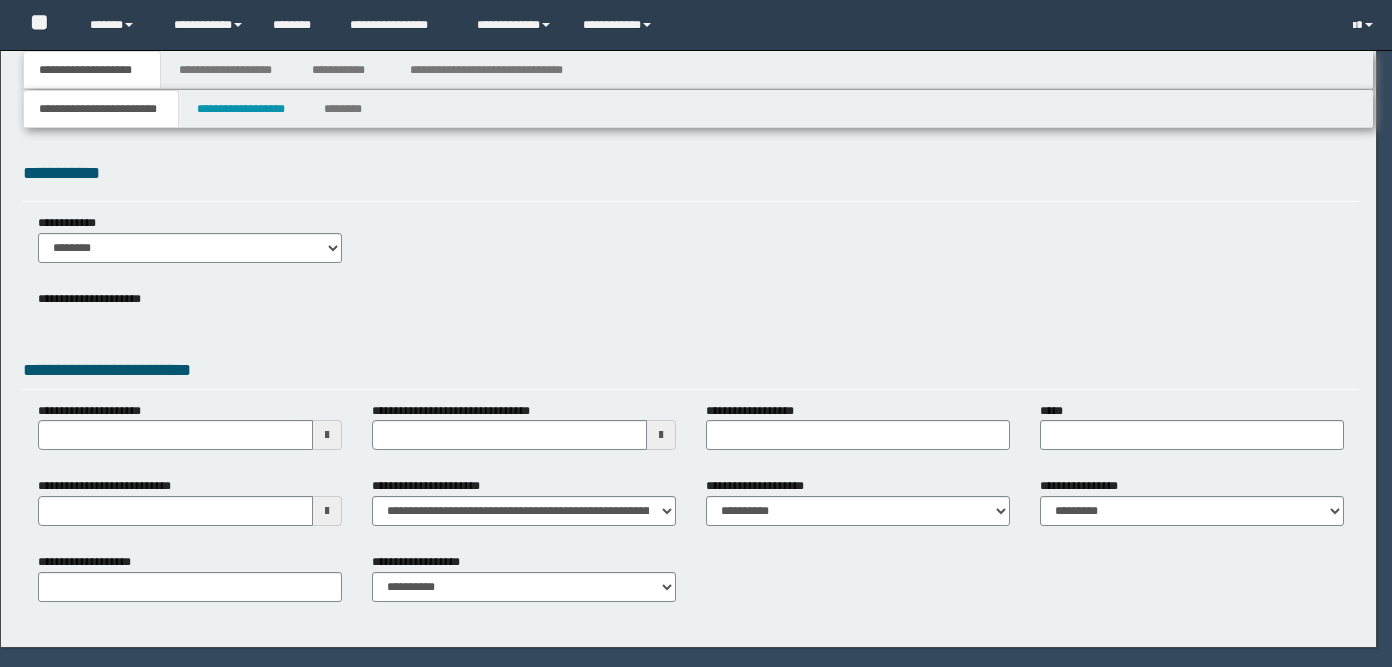 scroll, scrollTop: 0, scrollLeft: 0, axis: both 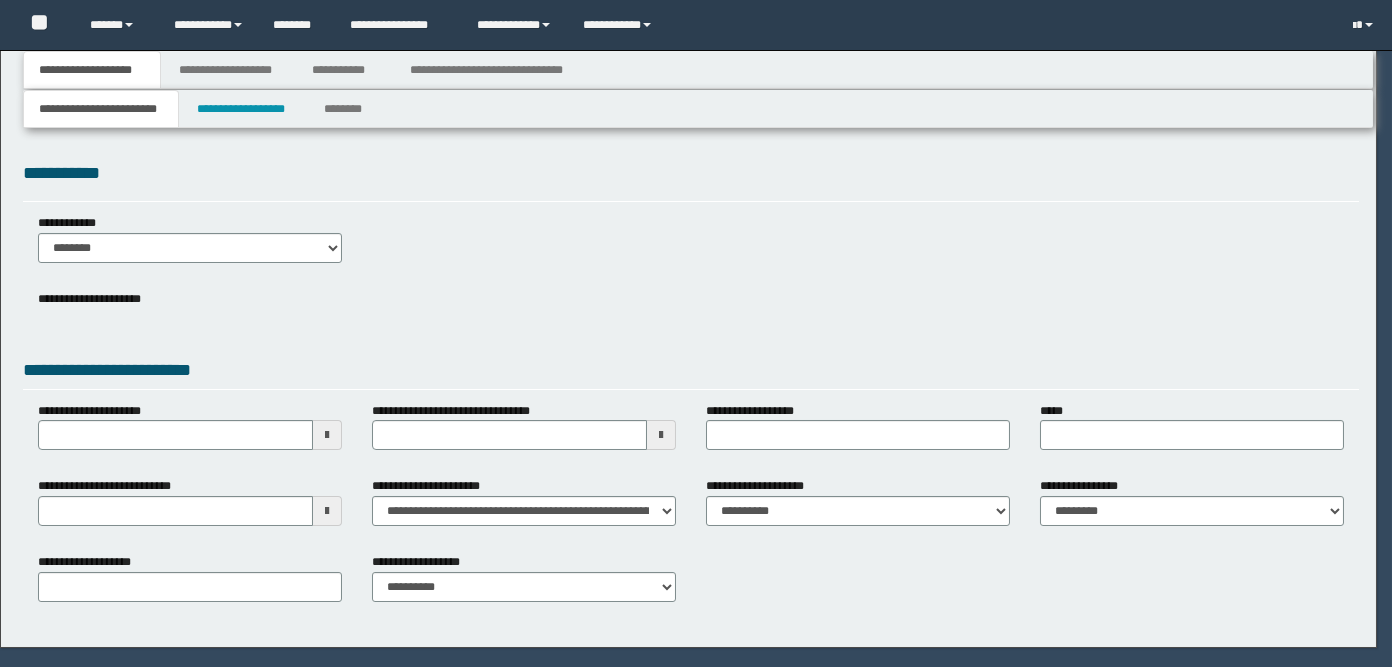 select on "*" 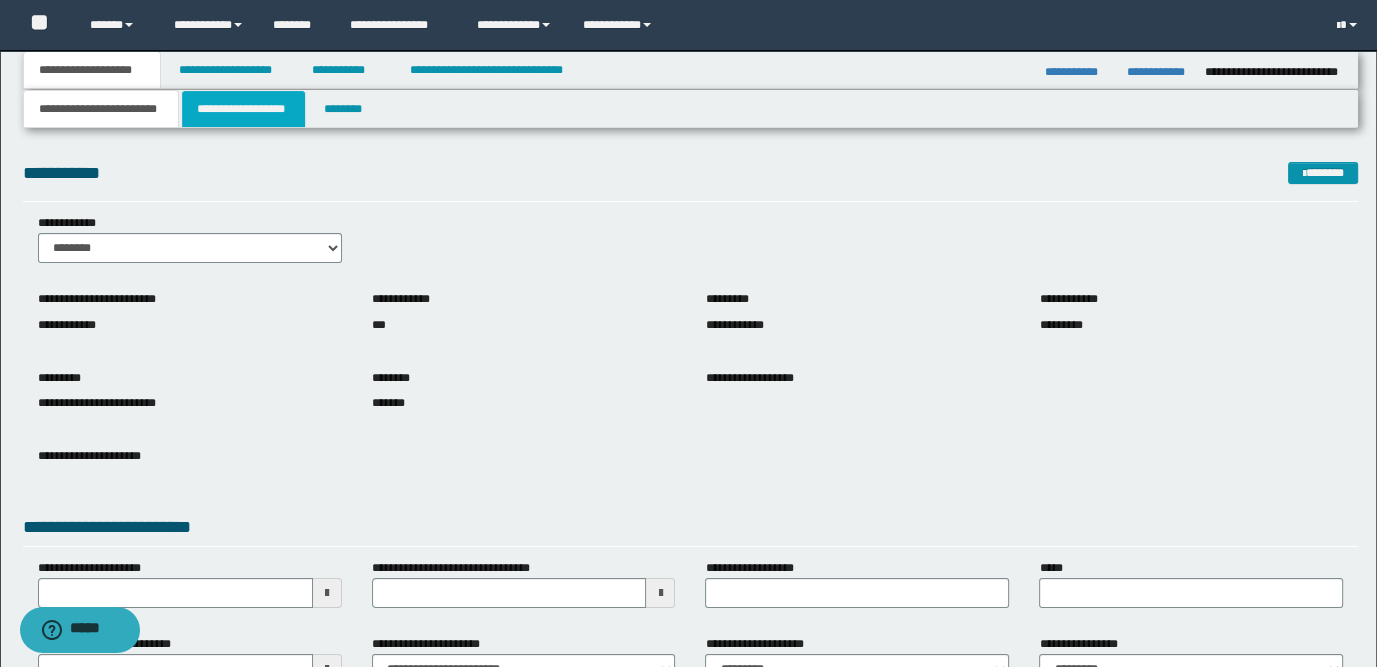 click on "**********" at bounding box center (243, 109) 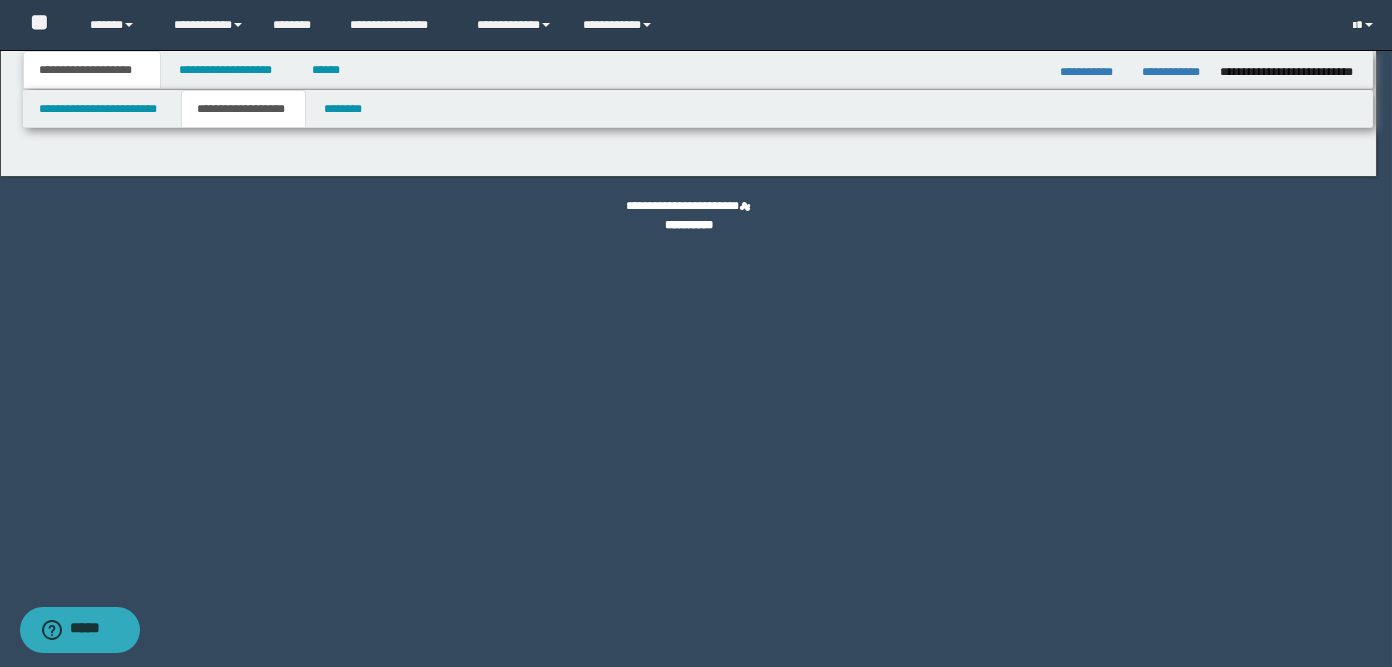 type on "**********" 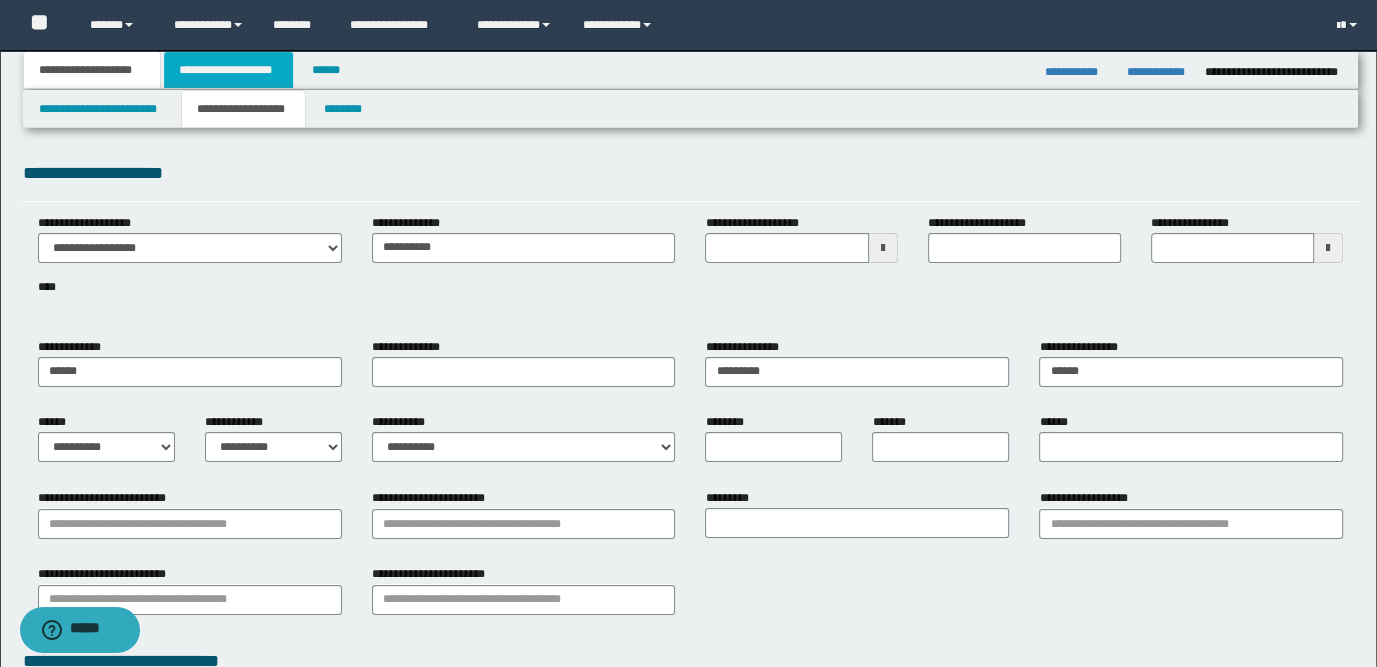 click on "**********" at bounding box center [228, 70] 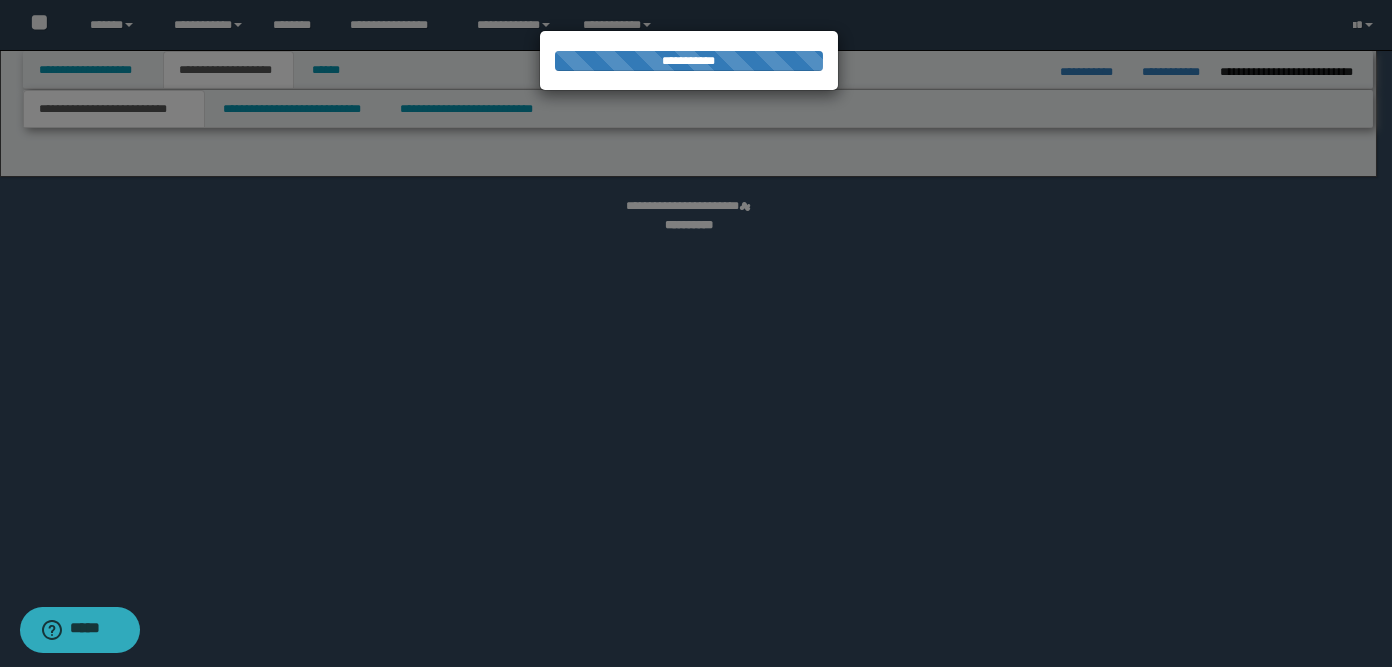 select on "*" 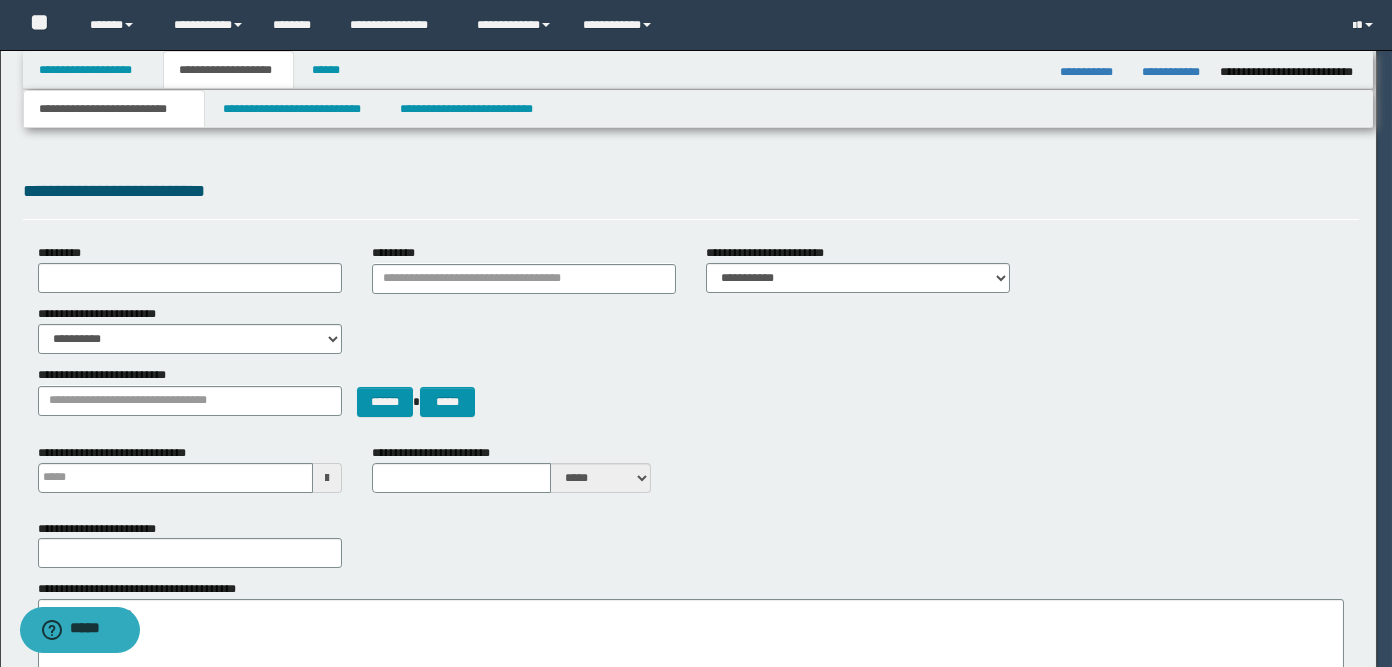 scroll, scrollTop: 0, scrollLeft: 0, axis: both 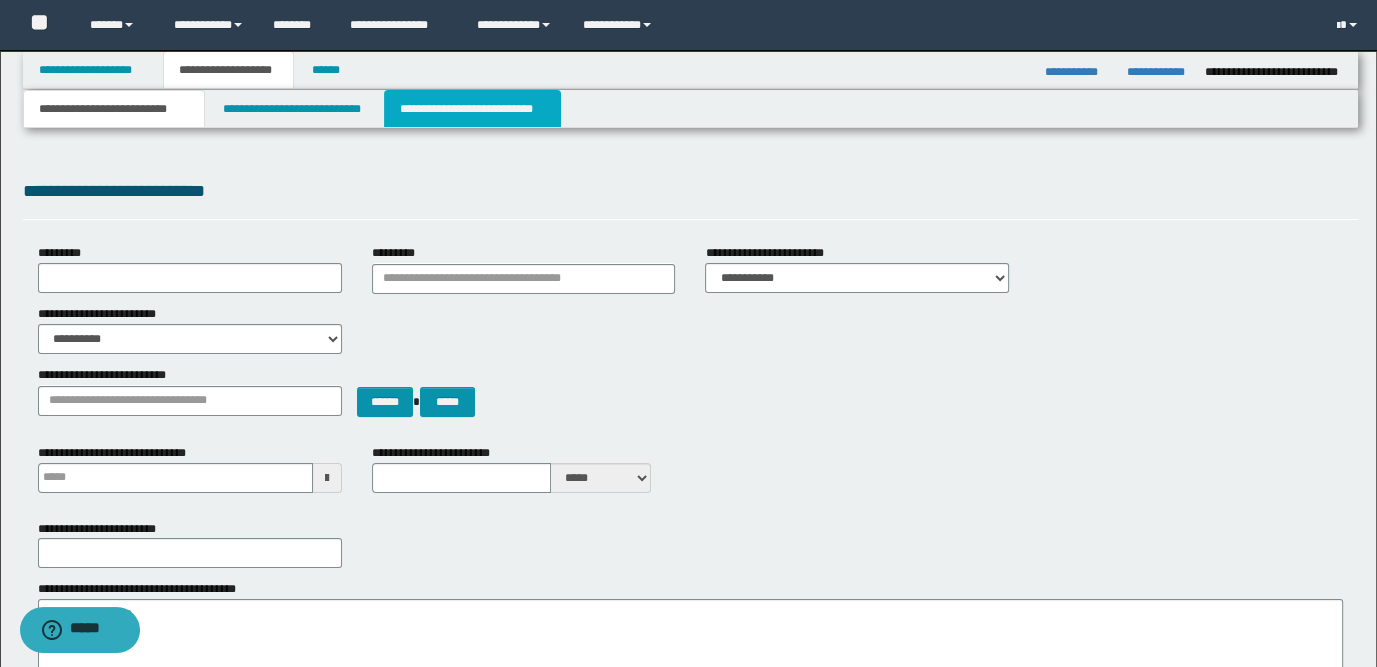 click on "**********" at bounding box center (472, 109) 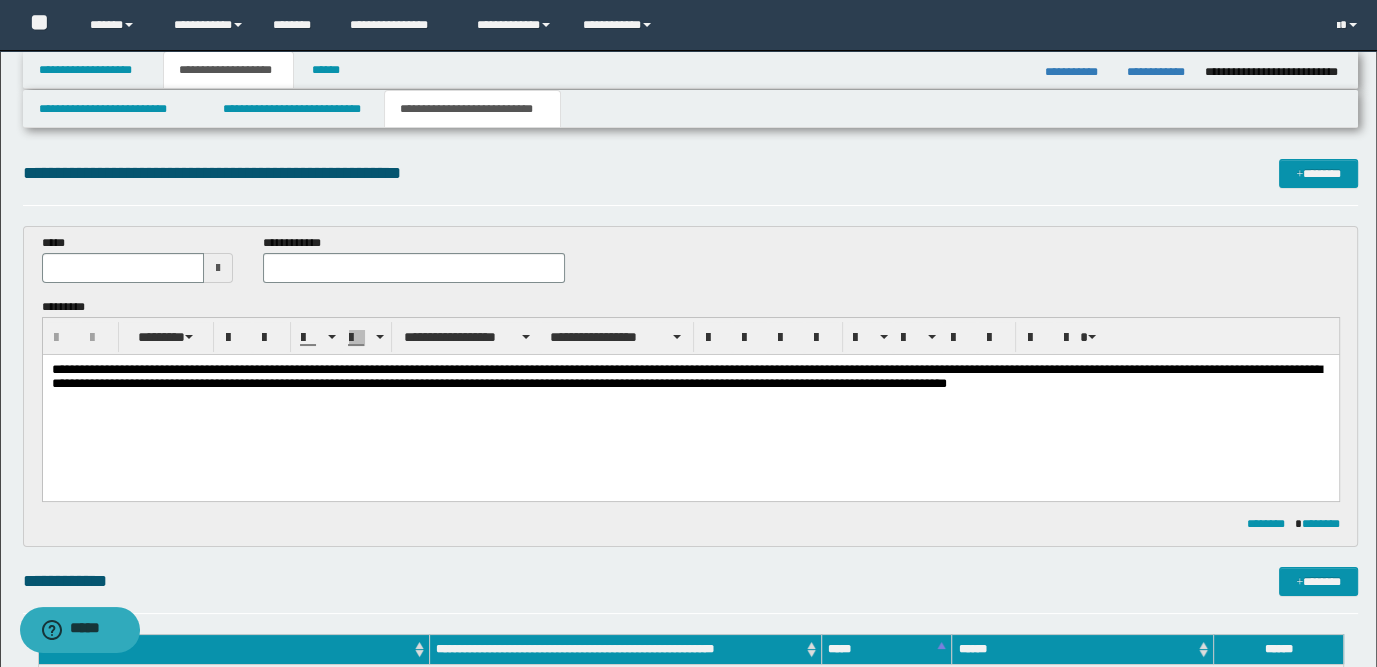 scroll, scrollTop: 0, scrollLeft: 0, axis: both 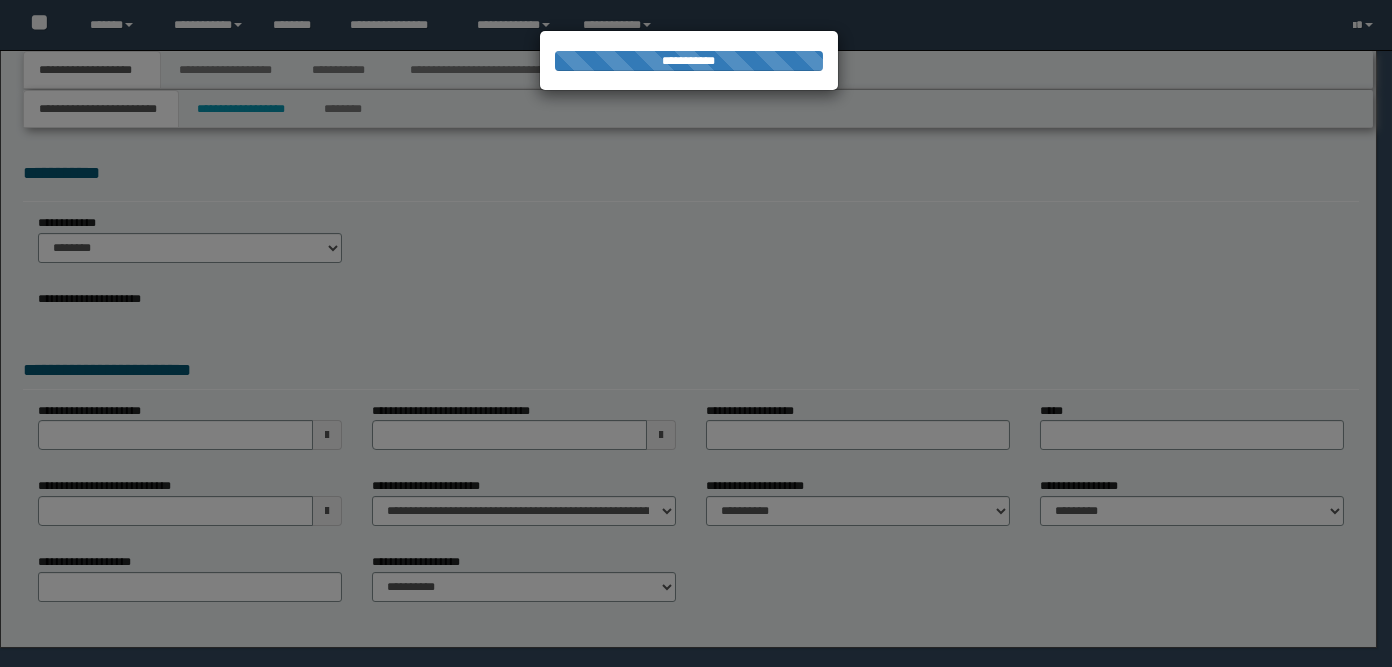 select on "**" 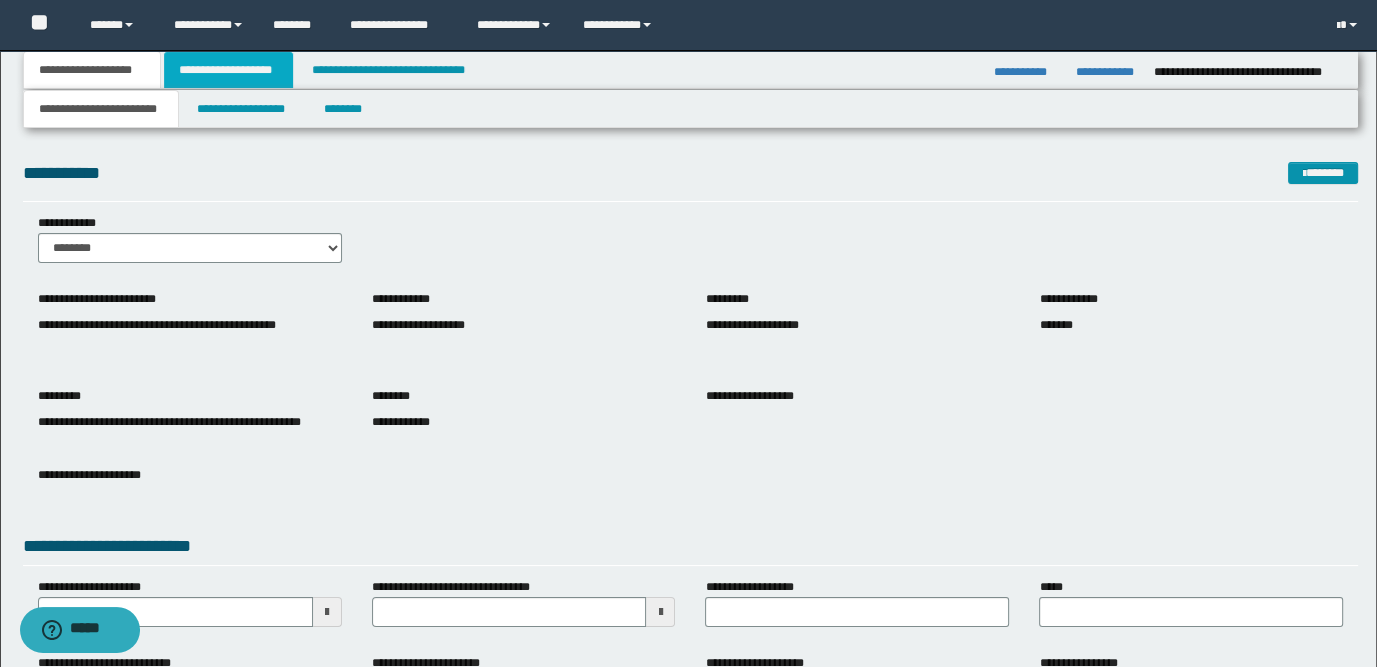click on "**********" at bounding box center (228, 70) 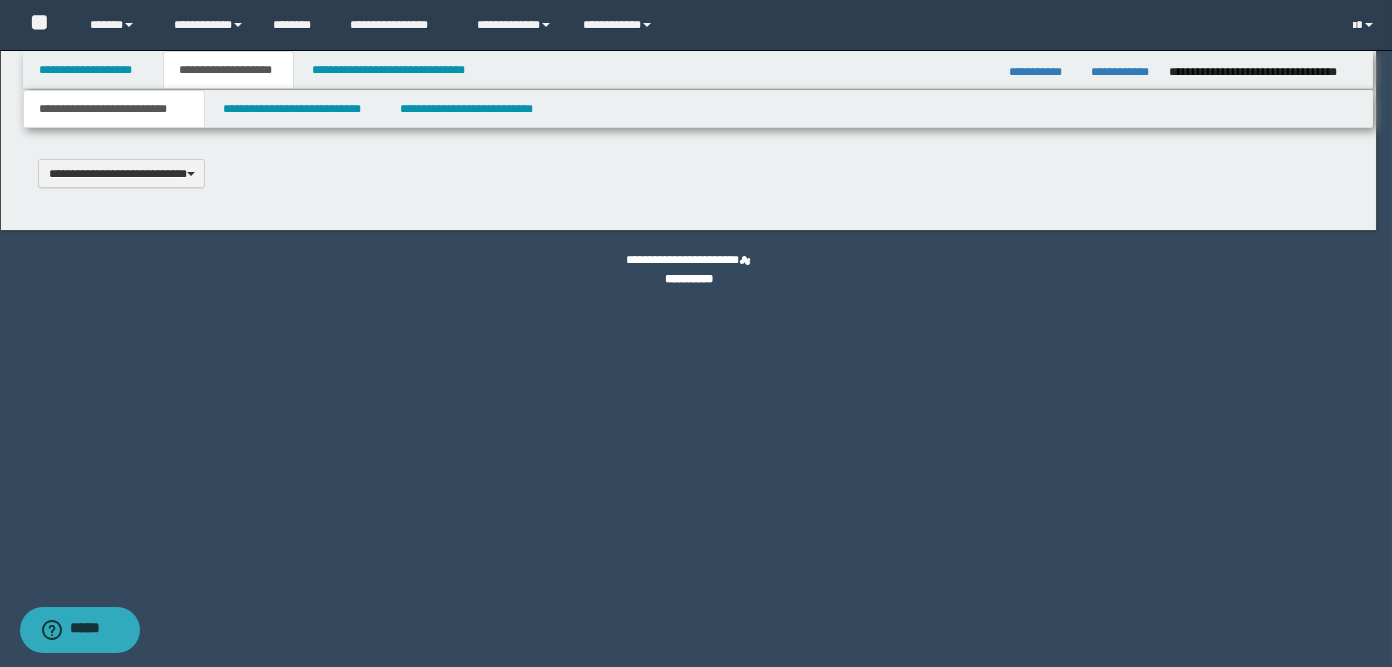 scroll, scrollTop: 0, scrollLeft: 0, axis: both 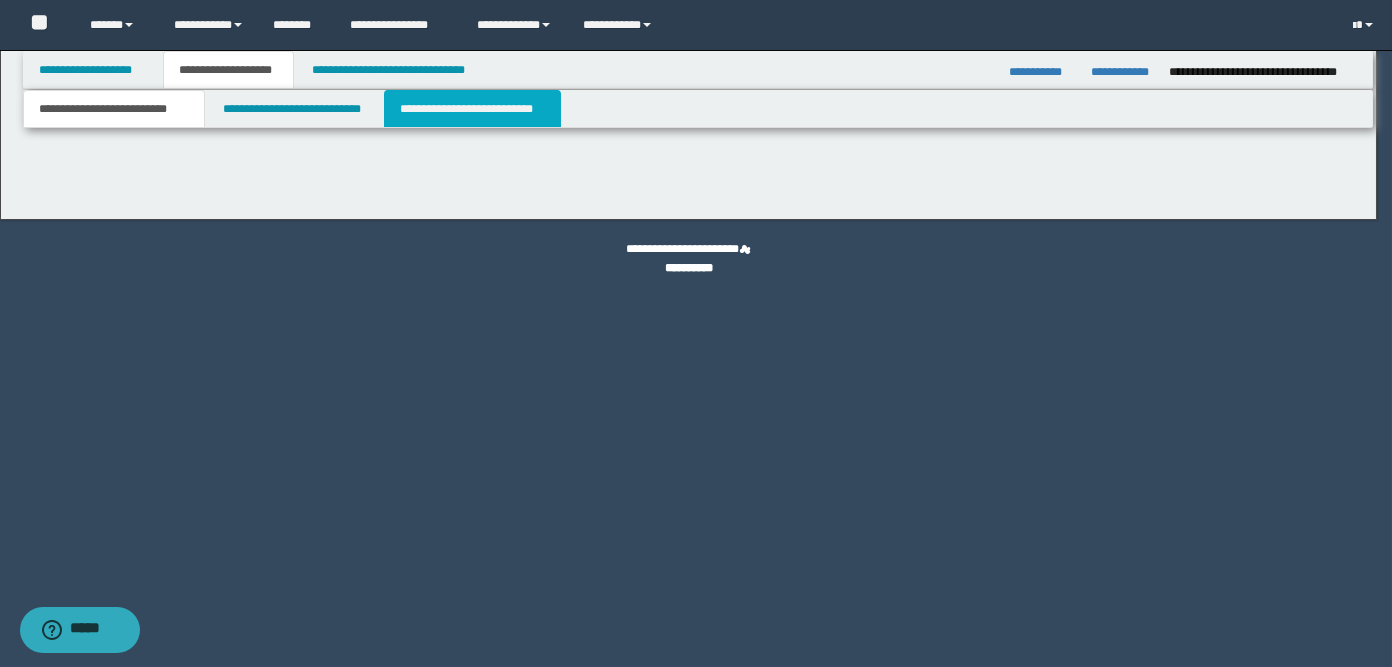 click on "**********" at bounding box center (472, 109) 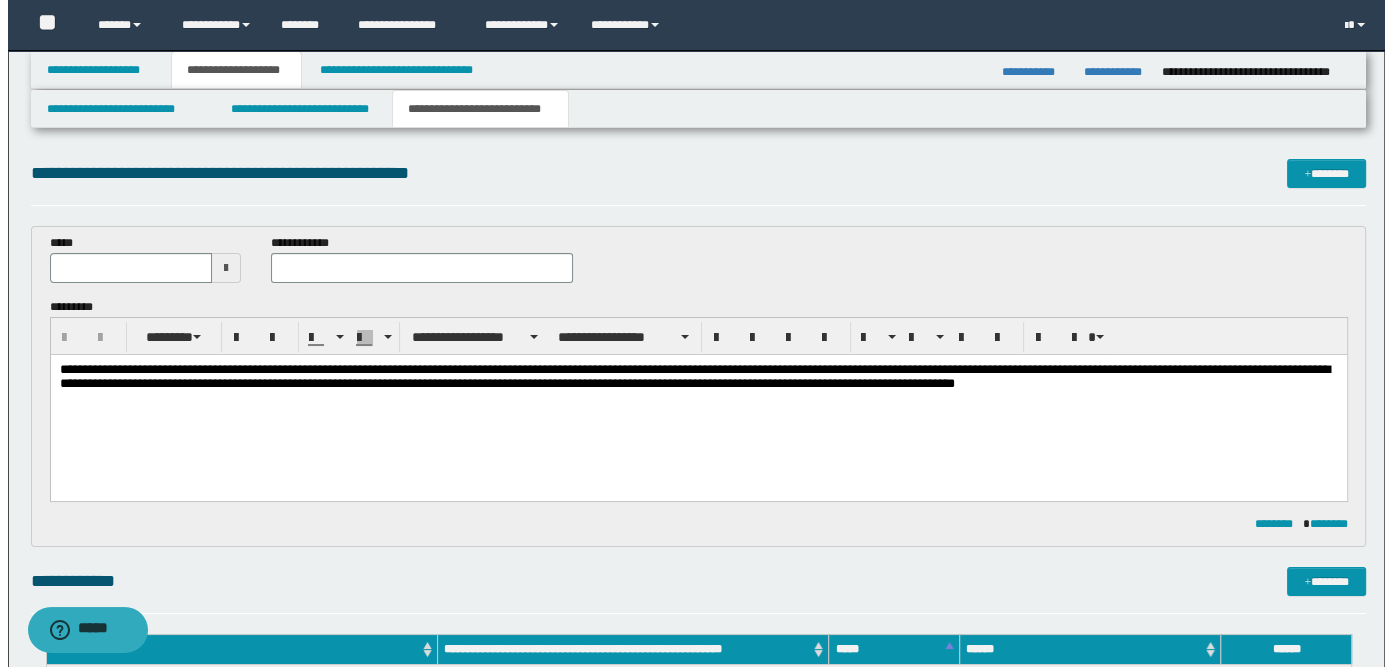 scroll, scrollTop: 0, scrollLeft: 0, axis: both 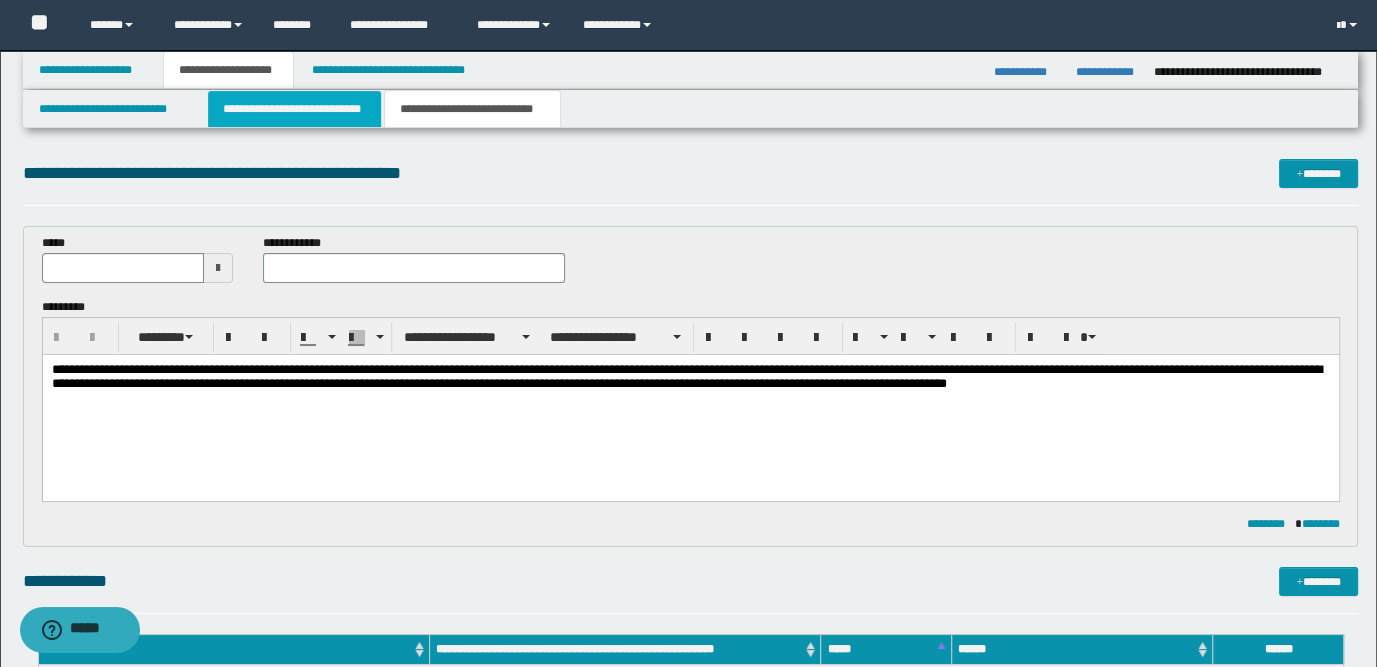 click on "**********" at bounding box center [294, 109] 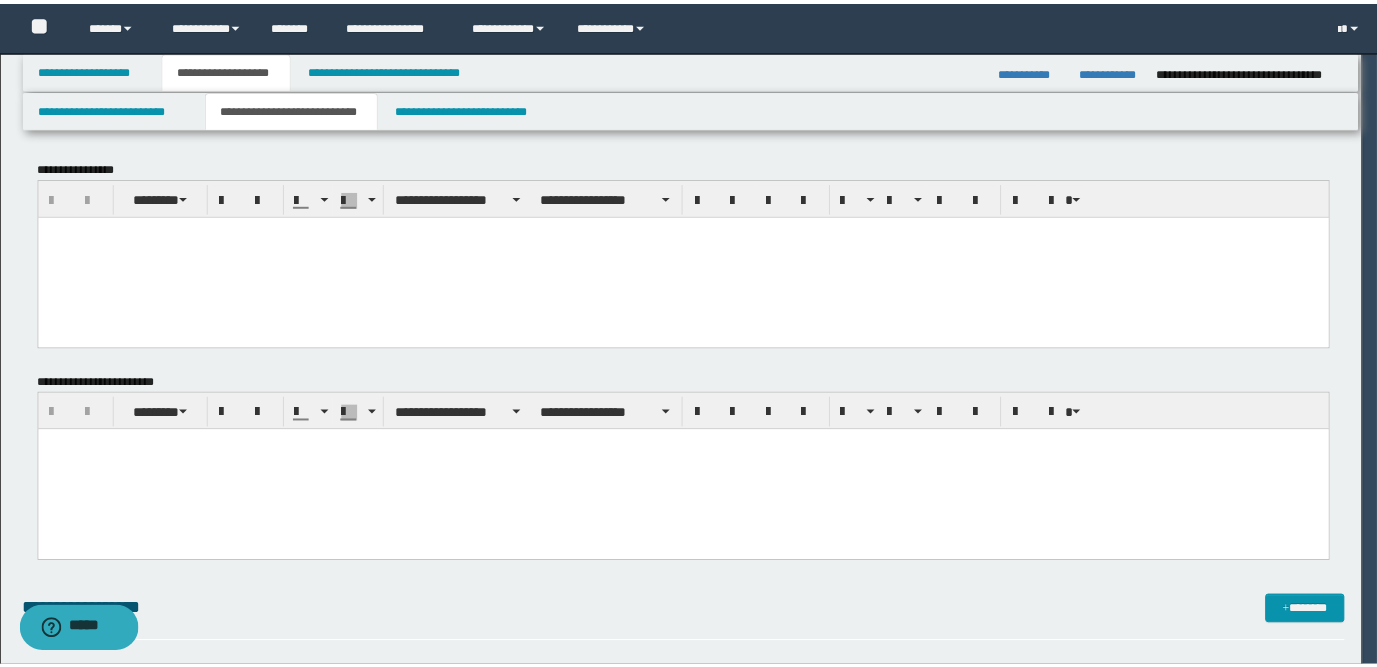 scroll, scrollTop: 0, scrollLeft: 0, axis: both 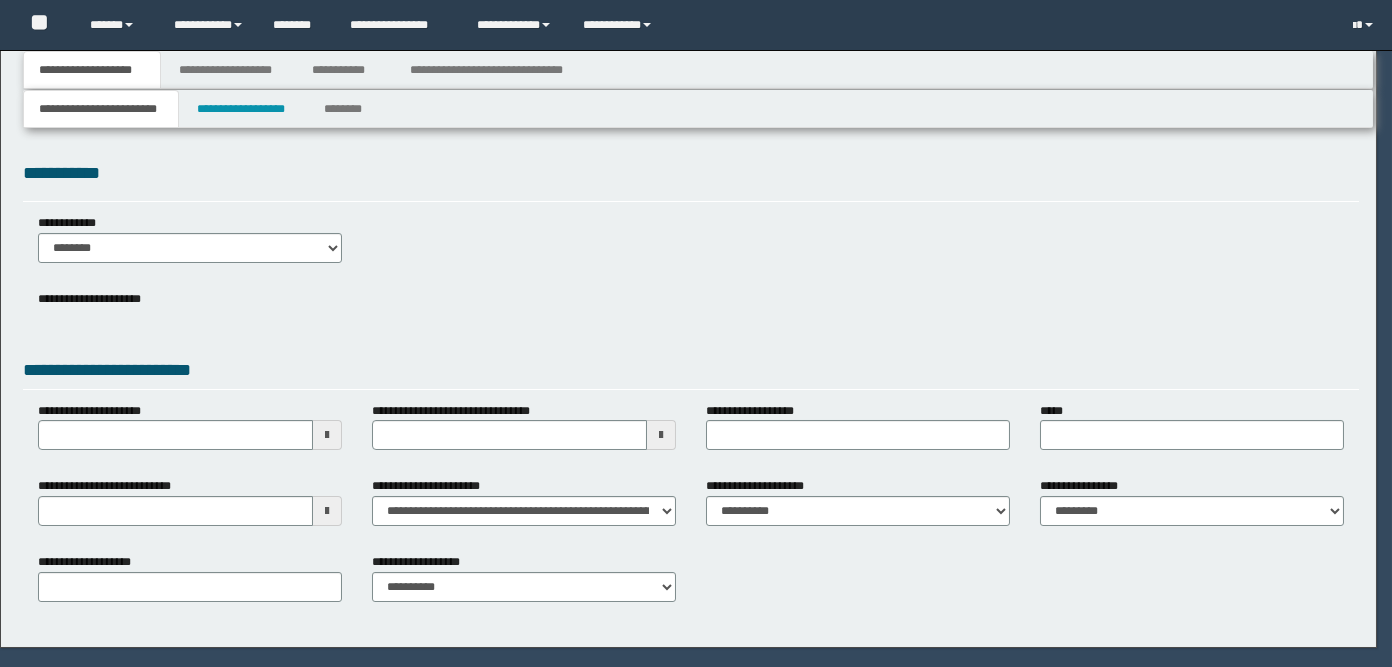 select on "**" 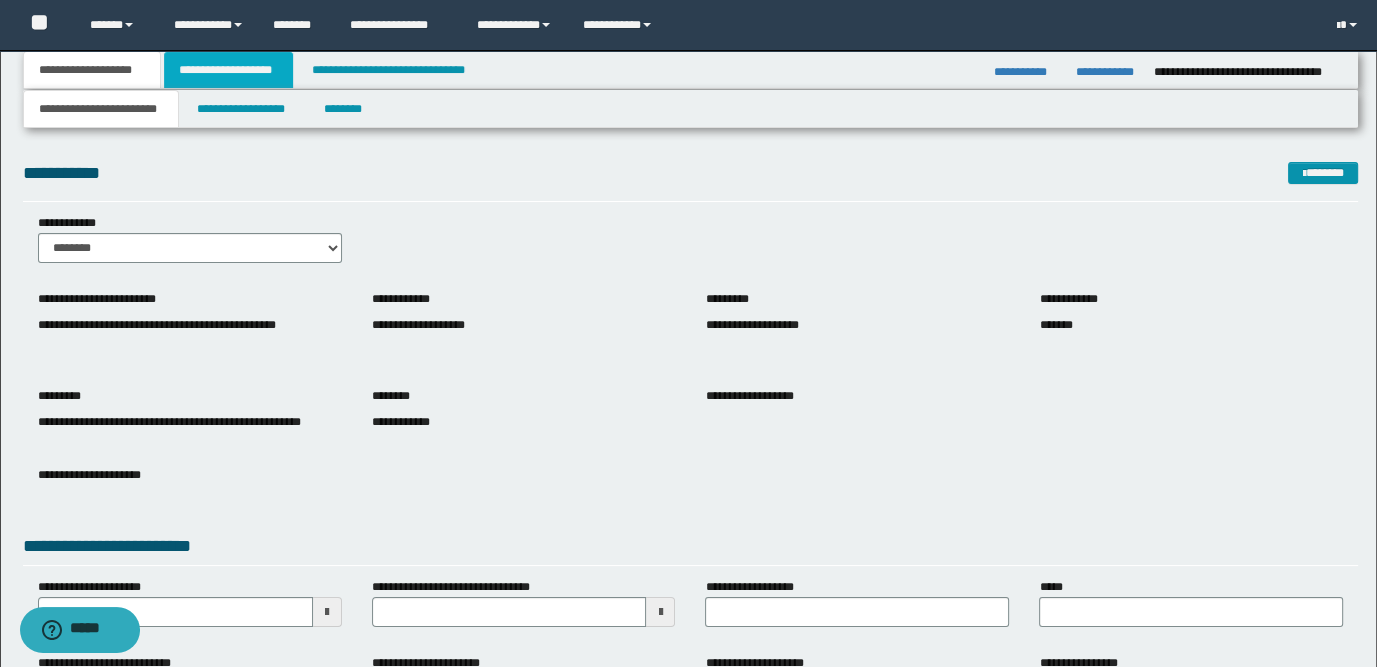 click on "**********" at bounding box center (228, 70) 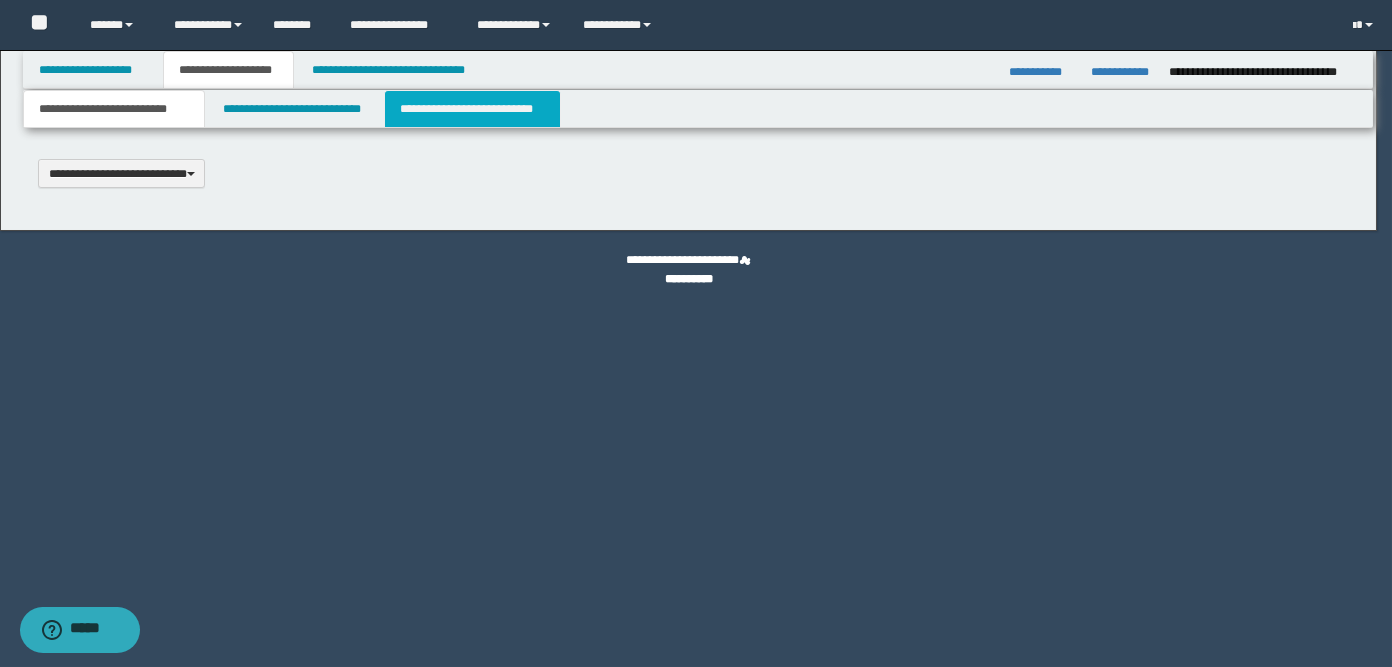 scroll, scrollTop: 0, scrollLeft: 0, axis: both 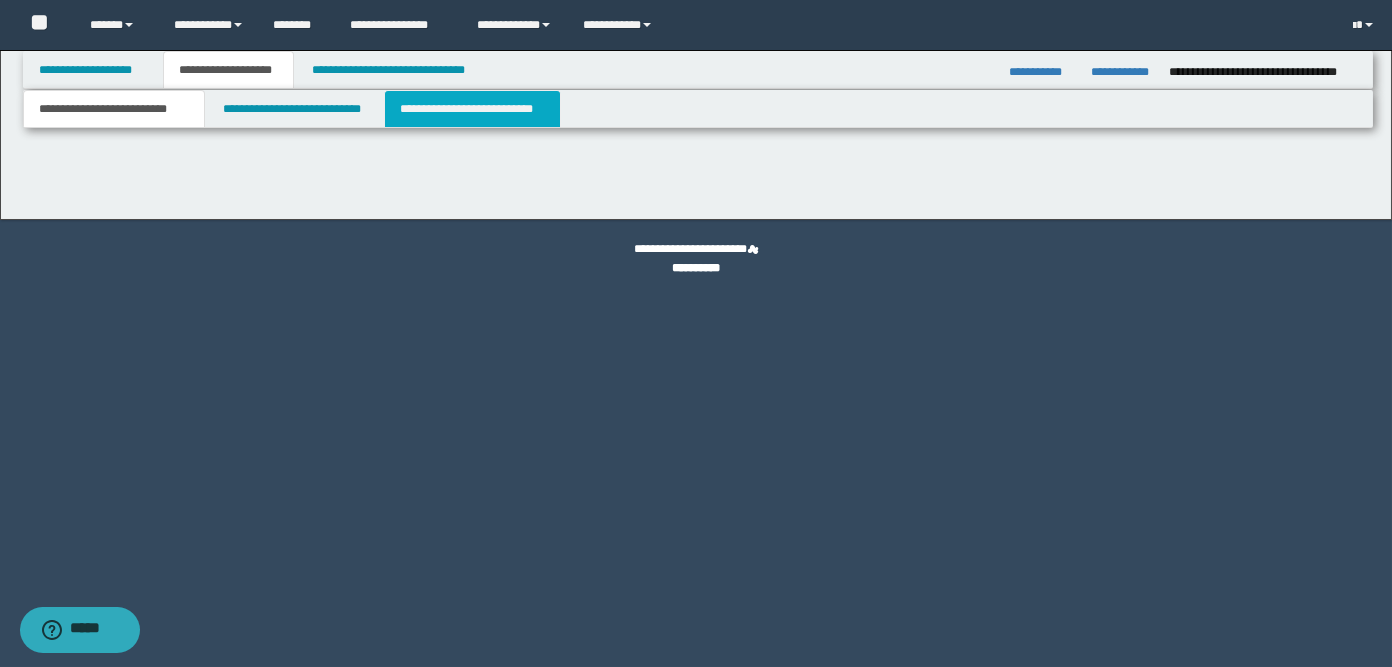 click on "**********" at bounding box center [472, 109] 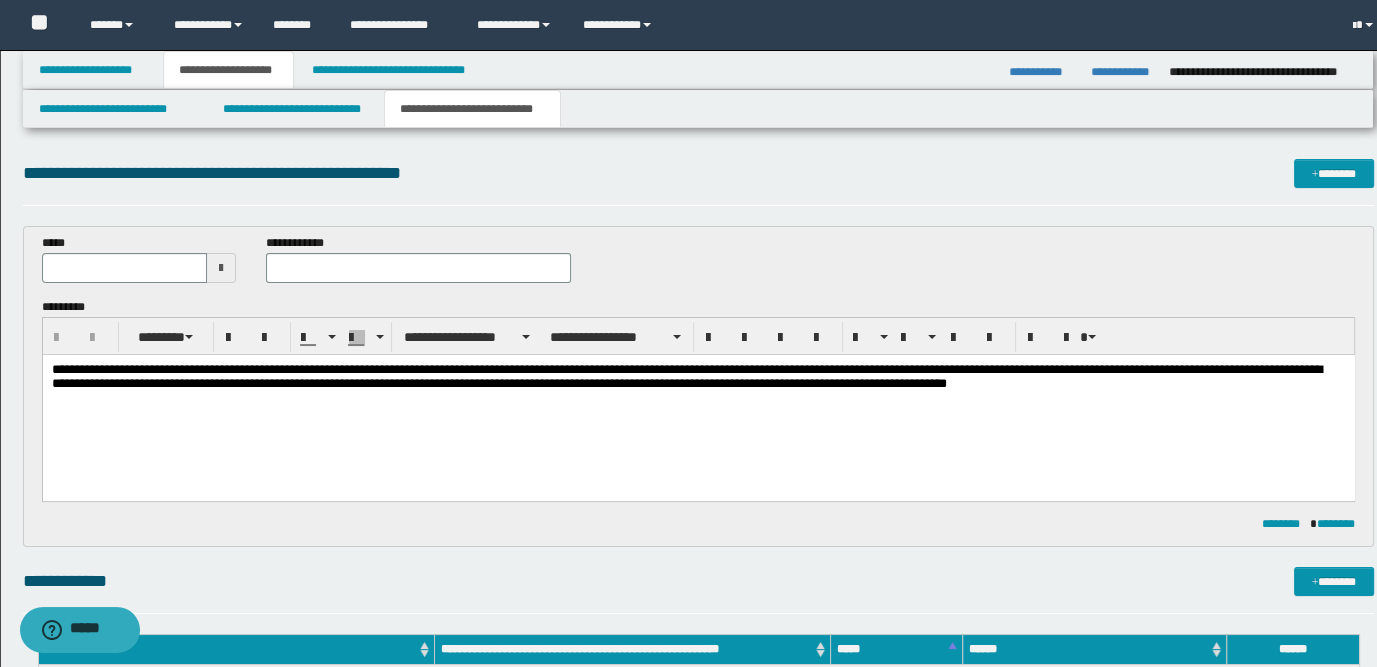 scroll, scrollTop: 0, scrollLeft: 0, axis: both 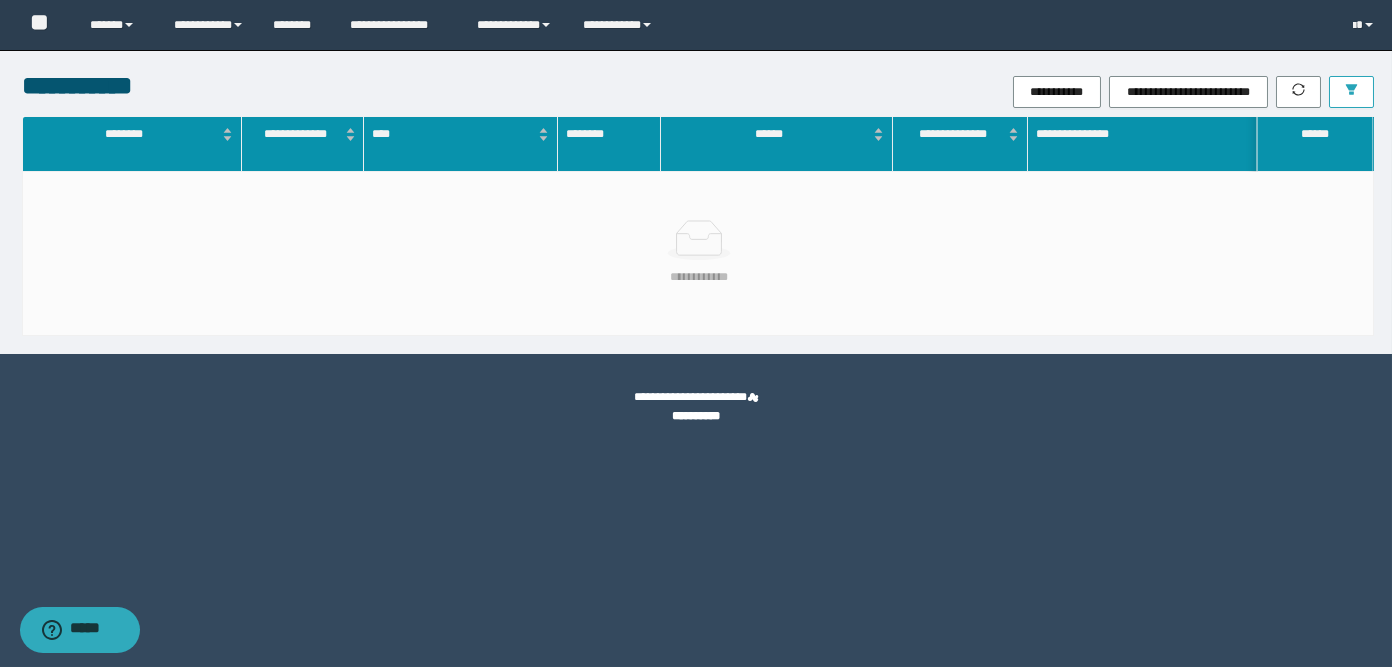 click 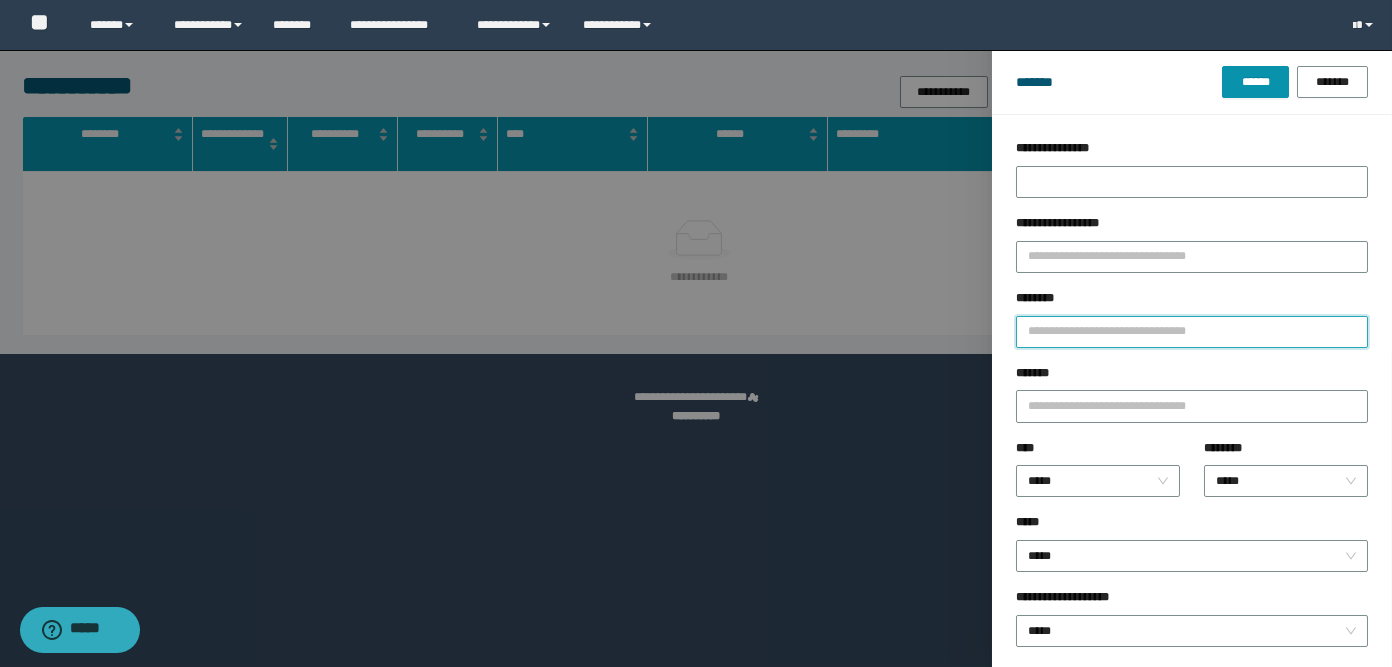 click on "********" at bounding box center (1192, 332) 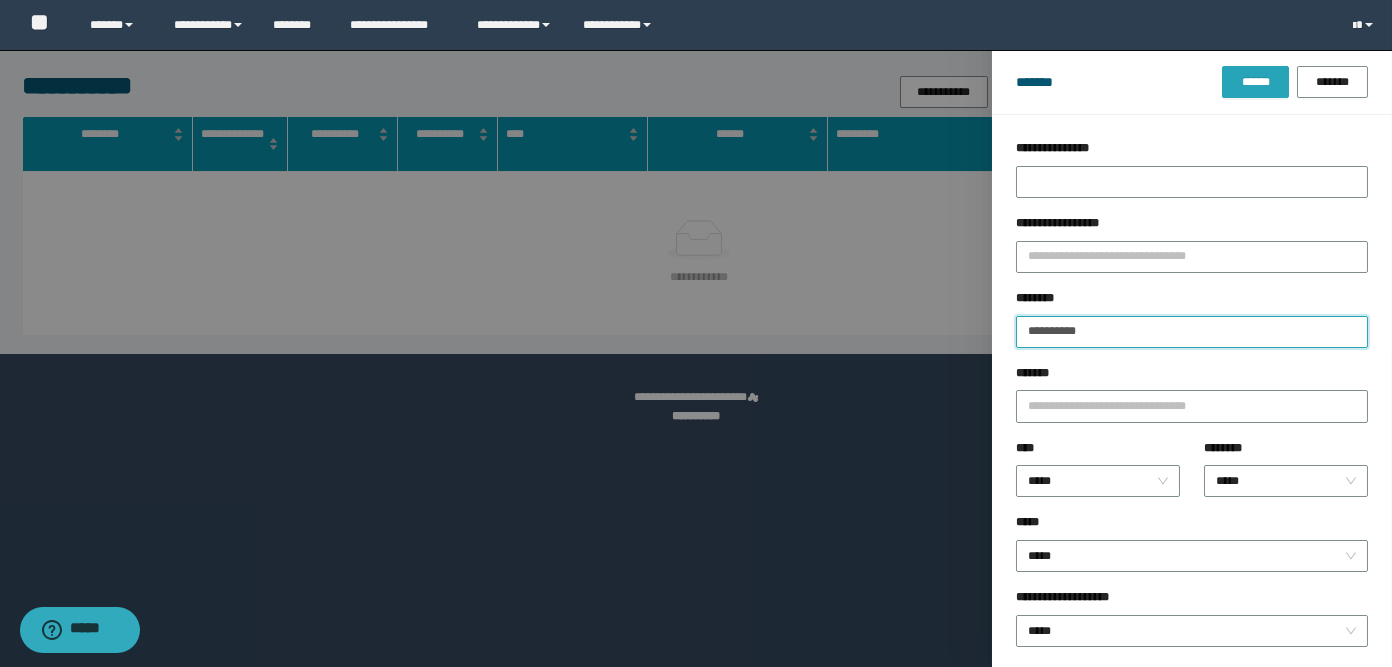 type on "**********" 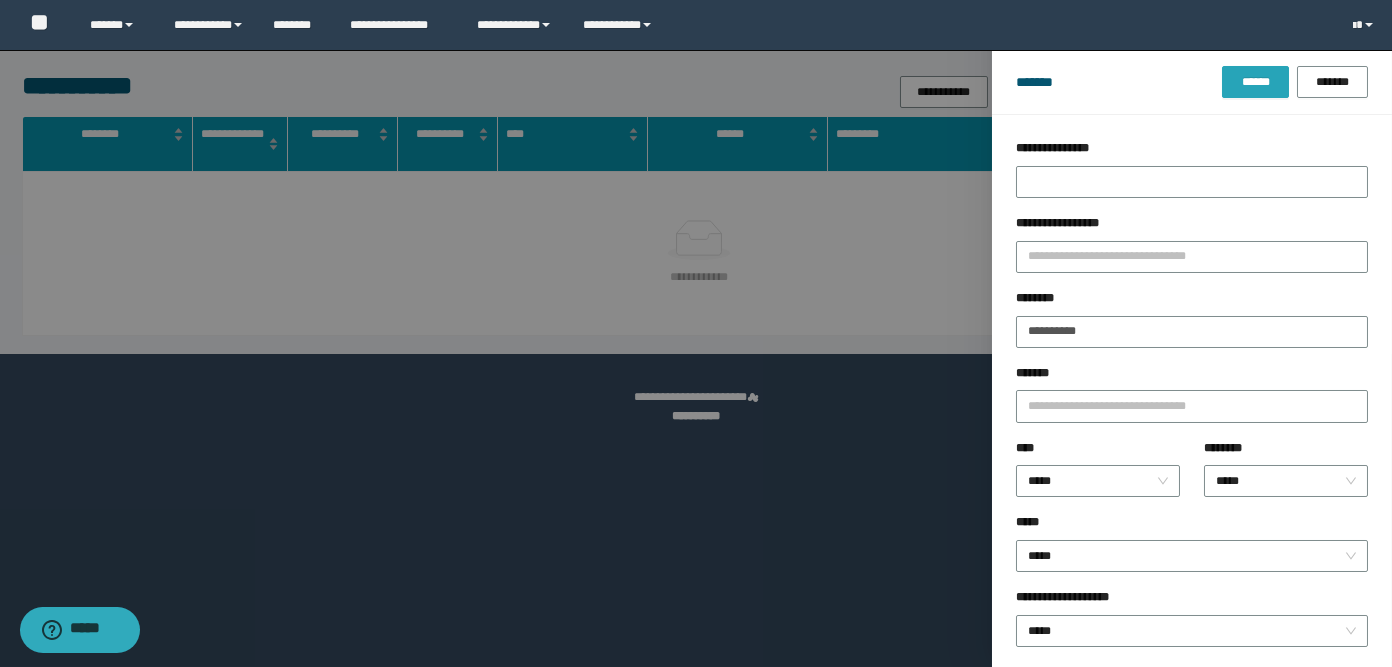 click on "******" at bounding box center [1255, 82] 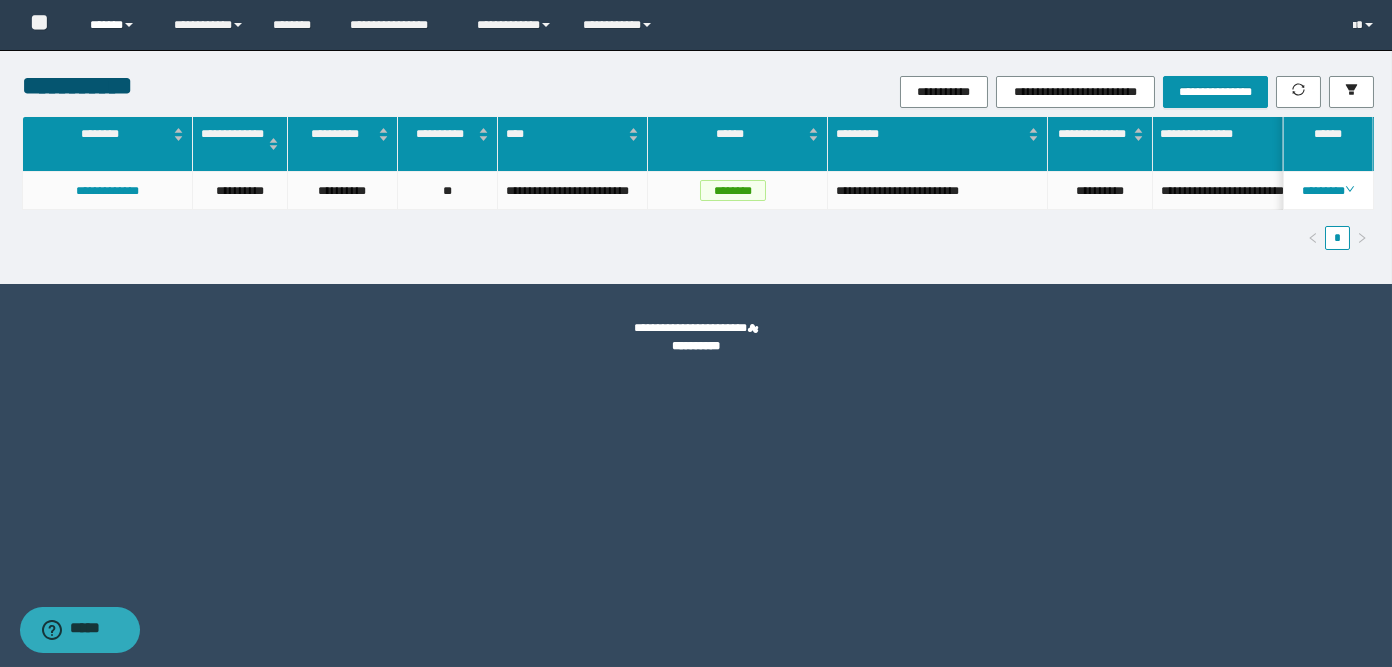 click on "******" at bounding box center [117, 25] 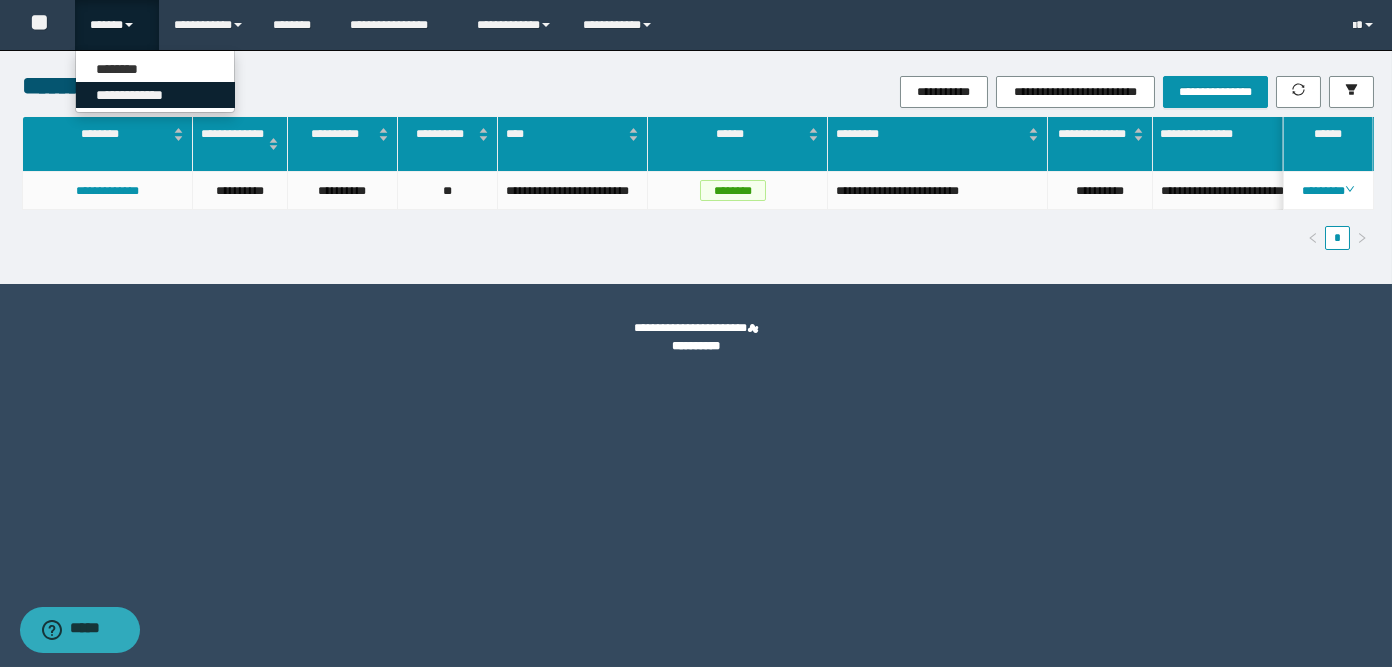 click on "**********" at bounding box center [155, 95] 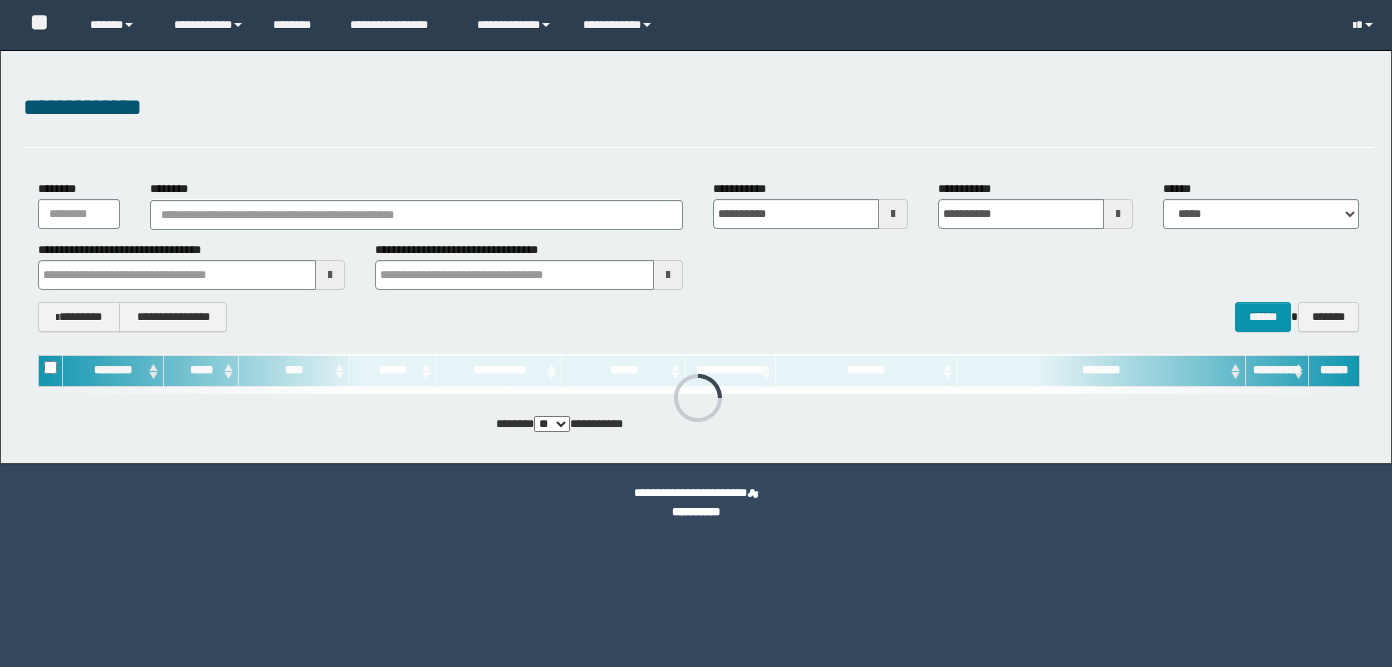 scroll, scrollTop: 0, scrollLeft: 0, axis: both 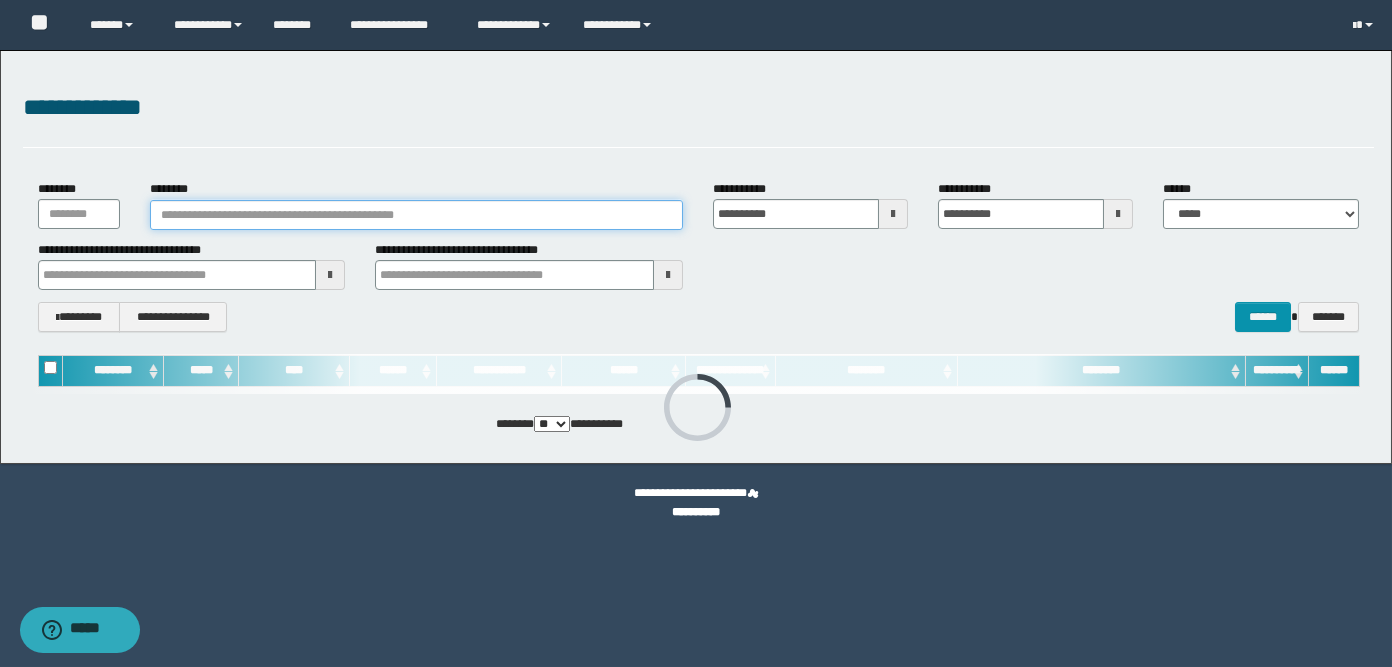 click on "********" at bounding box center (416, 215) 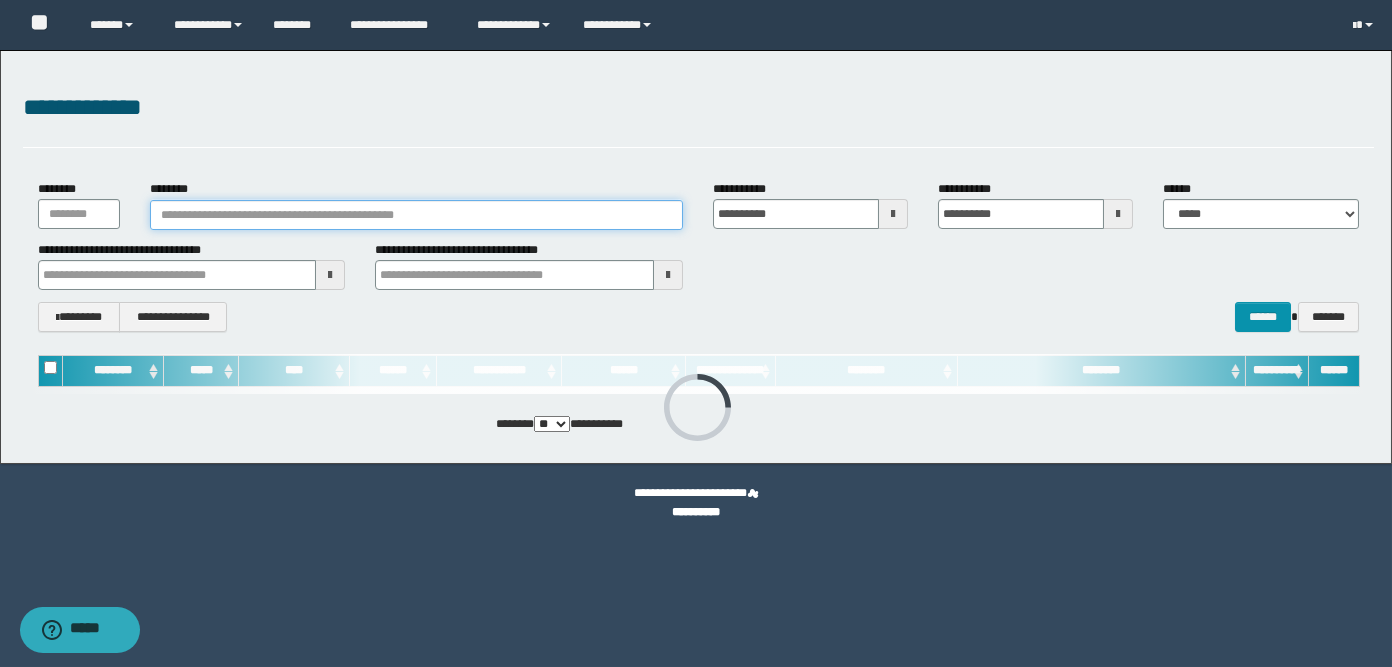 paste on "**********" 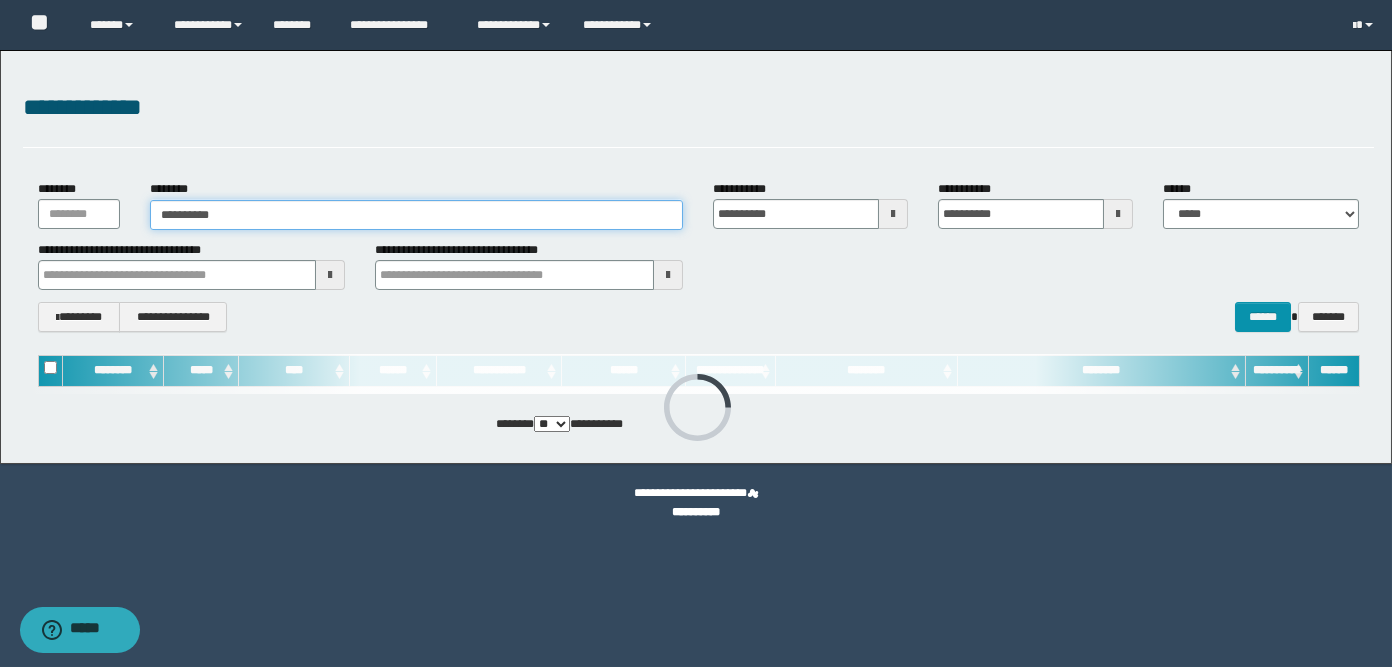 type on "**********" 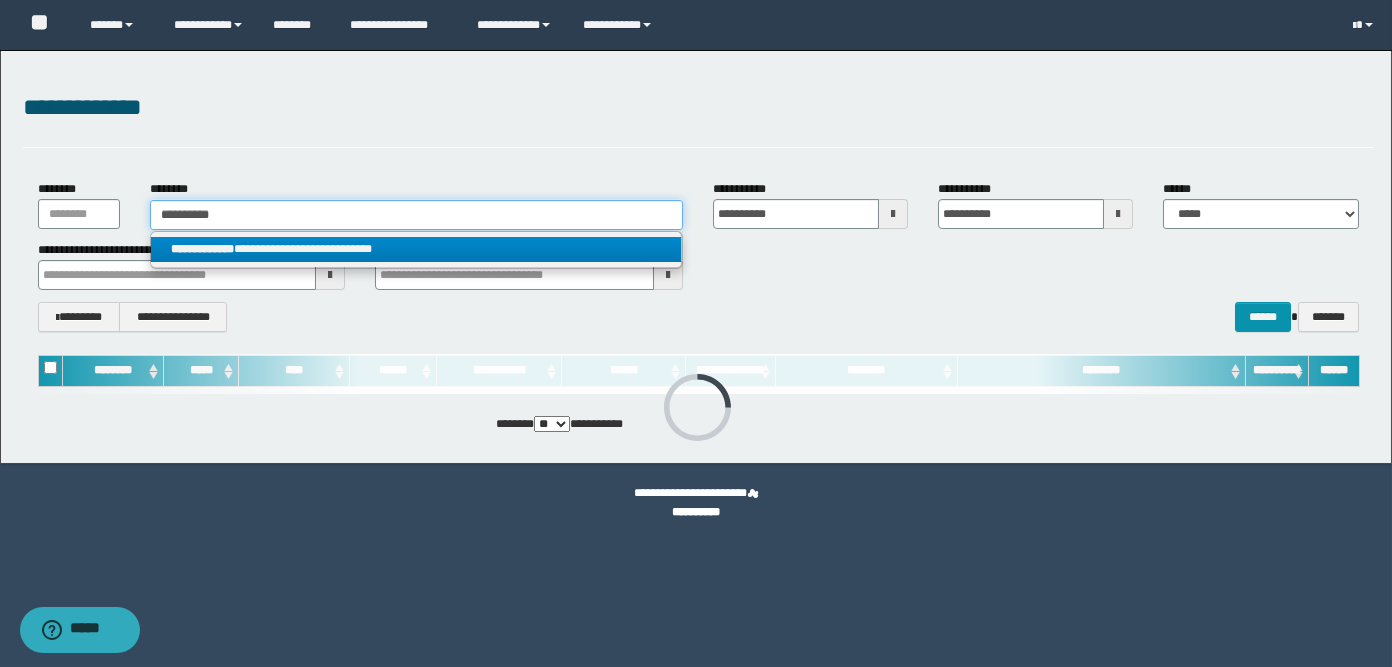 type on "**********" 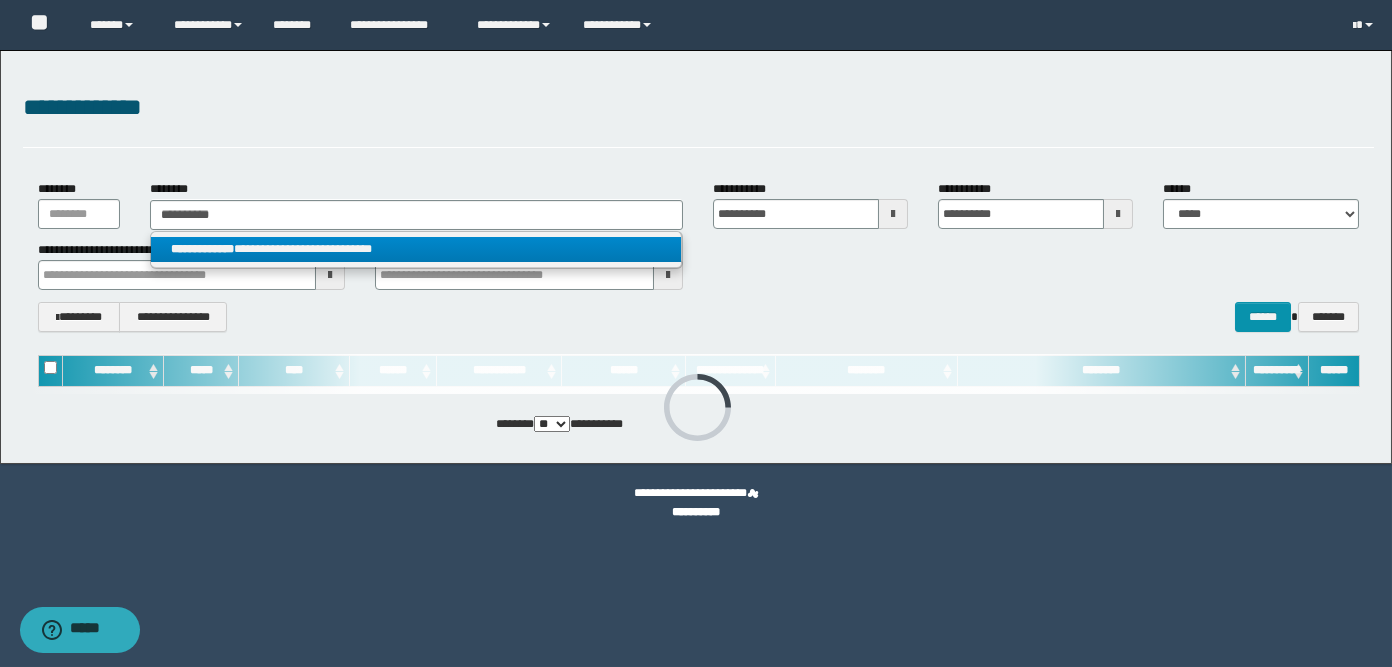 click on "**********" at bounding box center (416, 249) 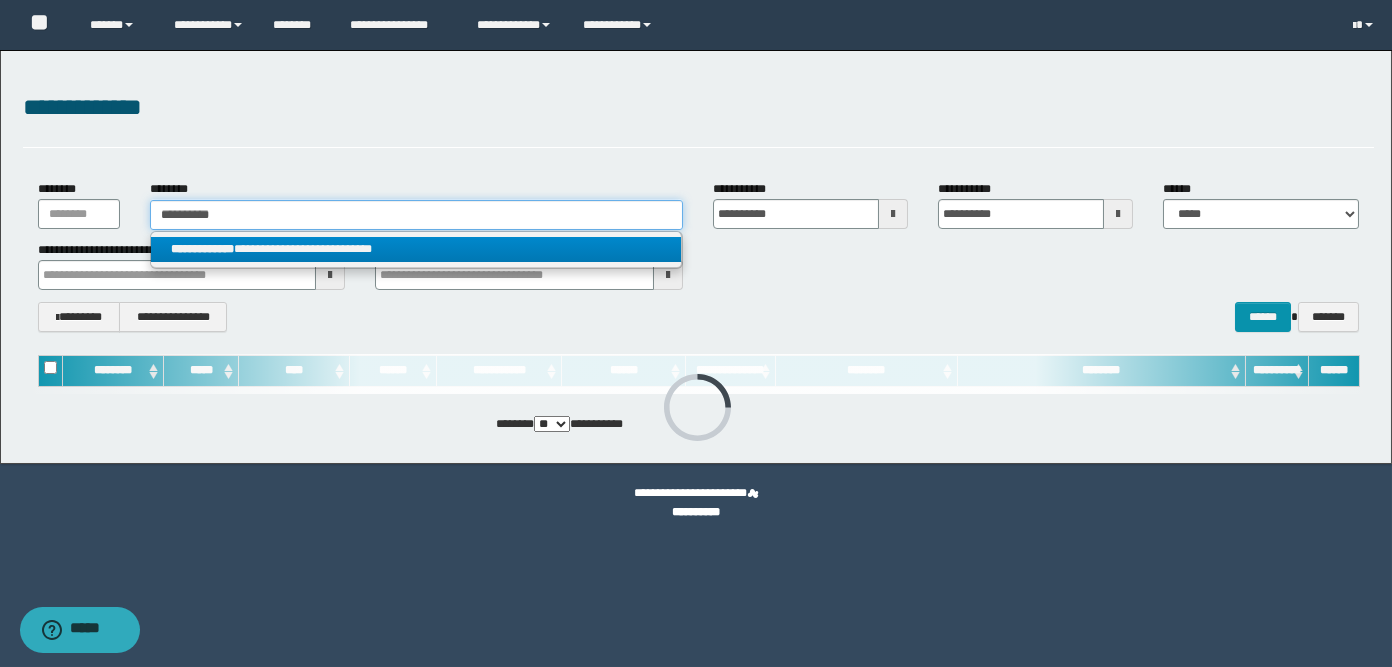 type 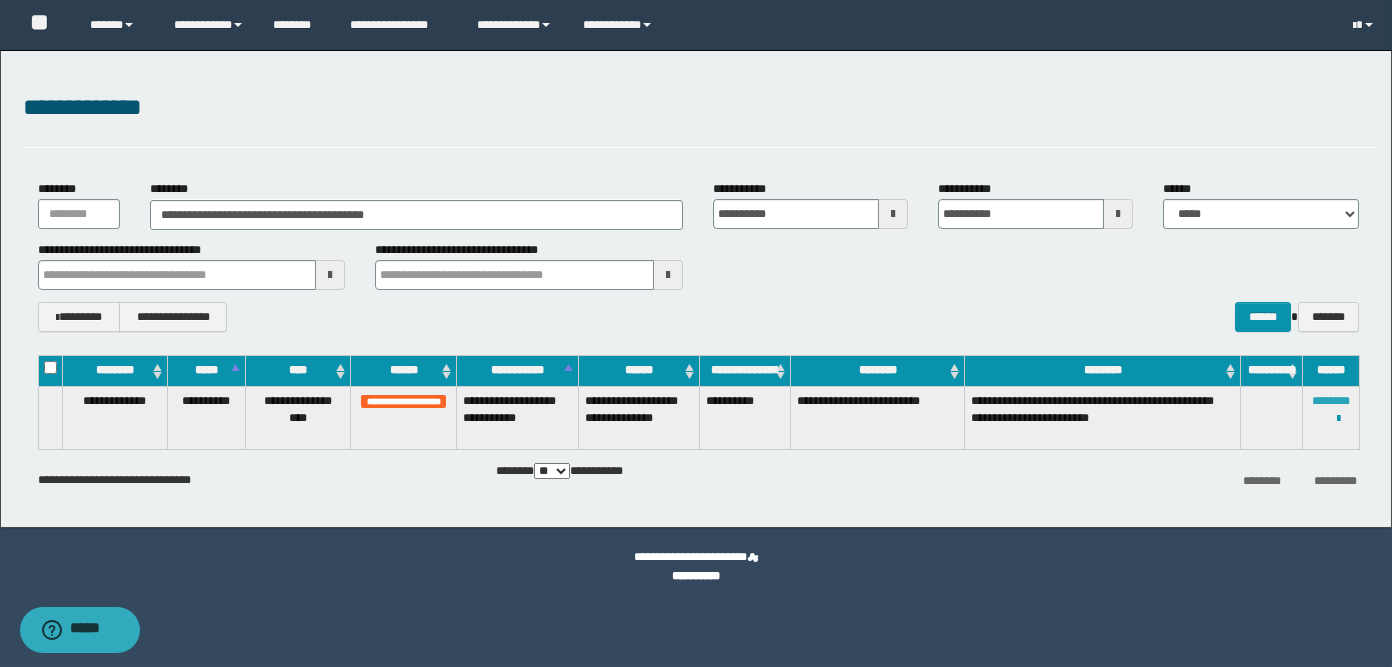 click on "********" at bounding box center (1331, 401) 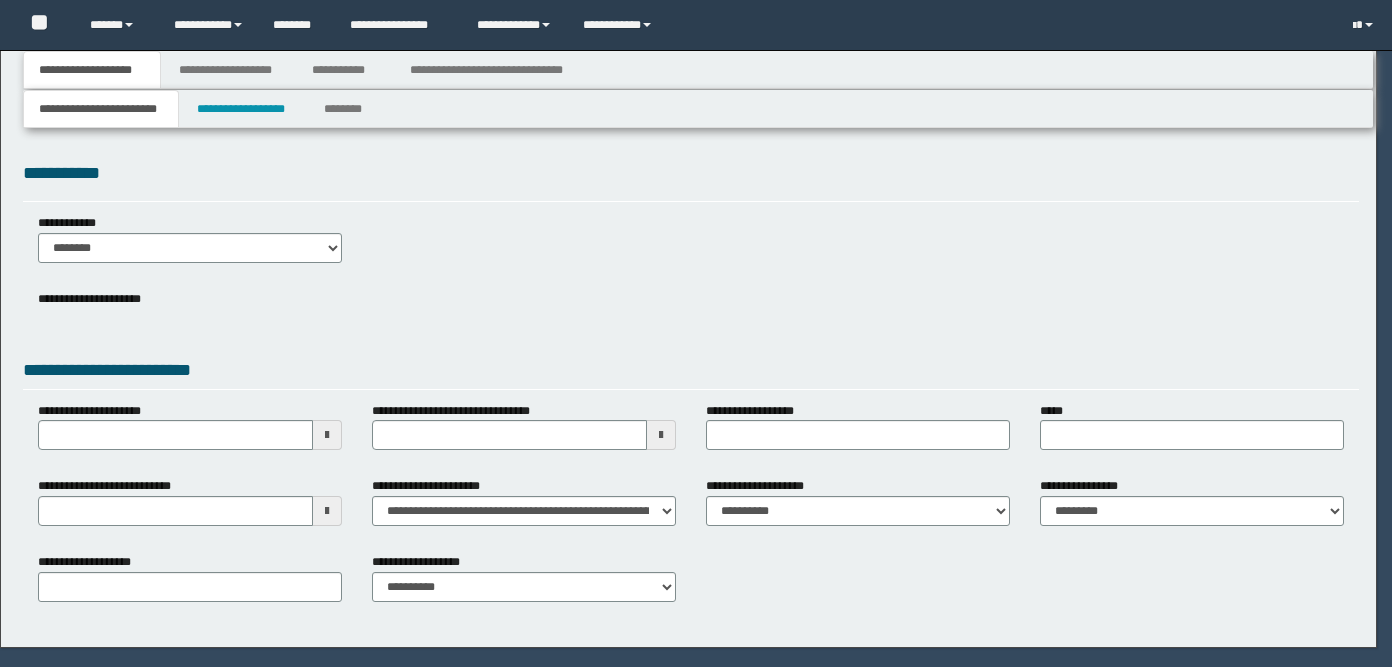 scroll, scrollTop: 0, scrollLeft: 0, axis: both 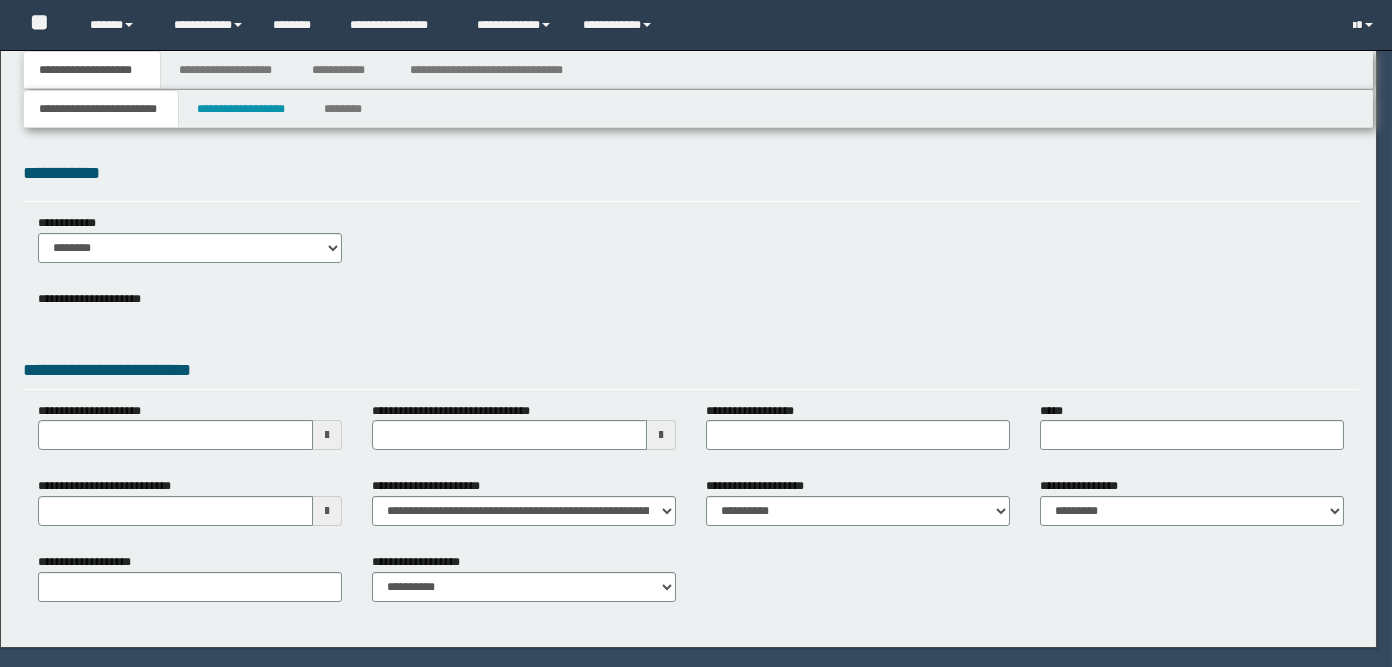 select on "**" 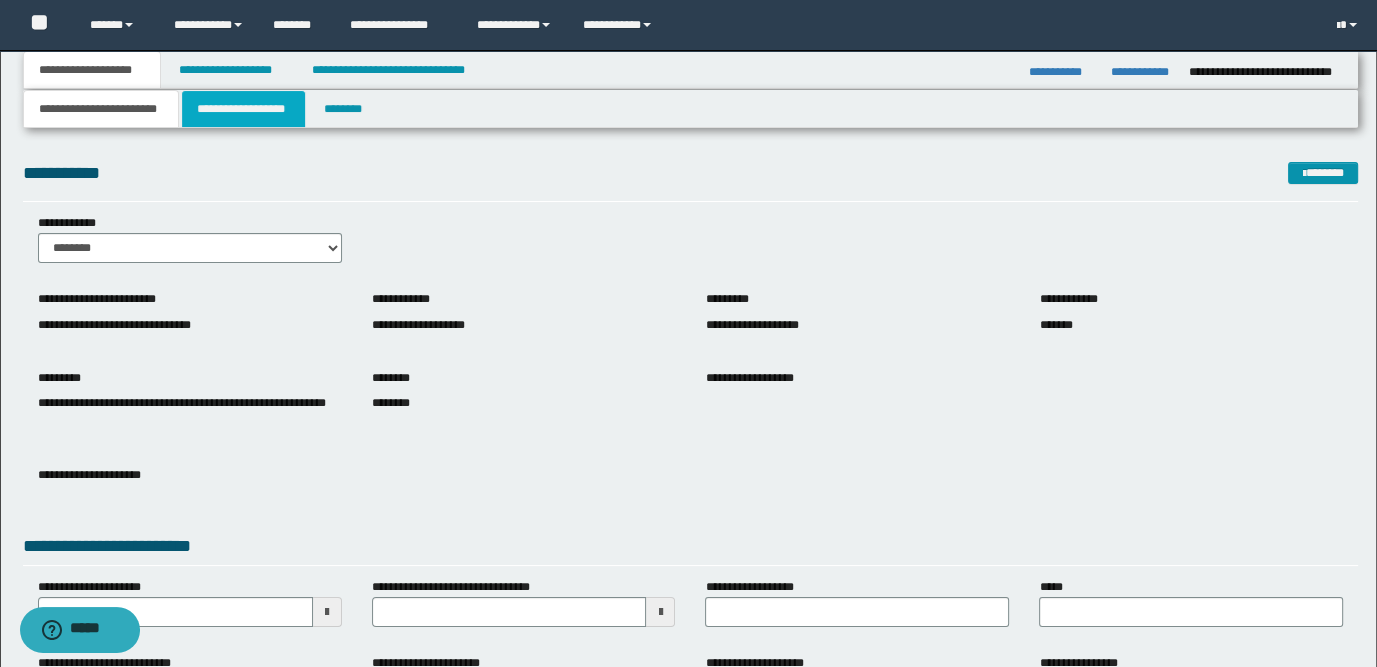 click on "**********" at bounding box center [243, 109] 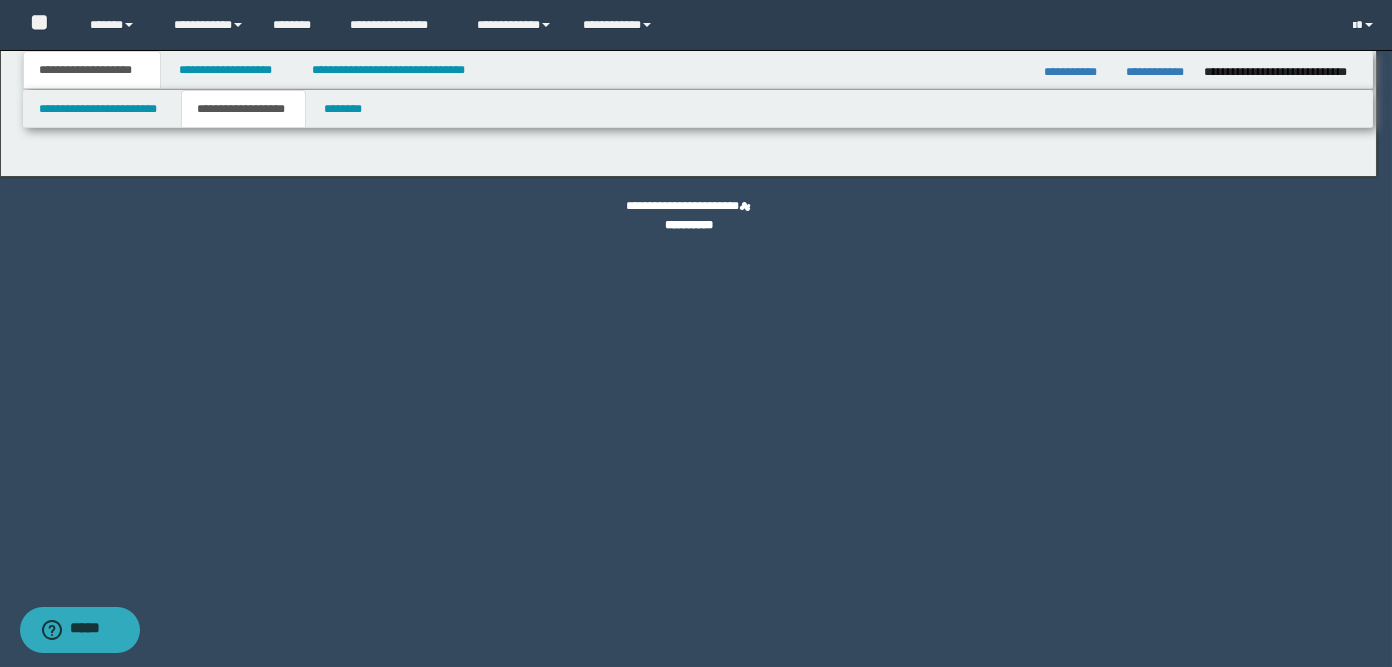 type on "**********" 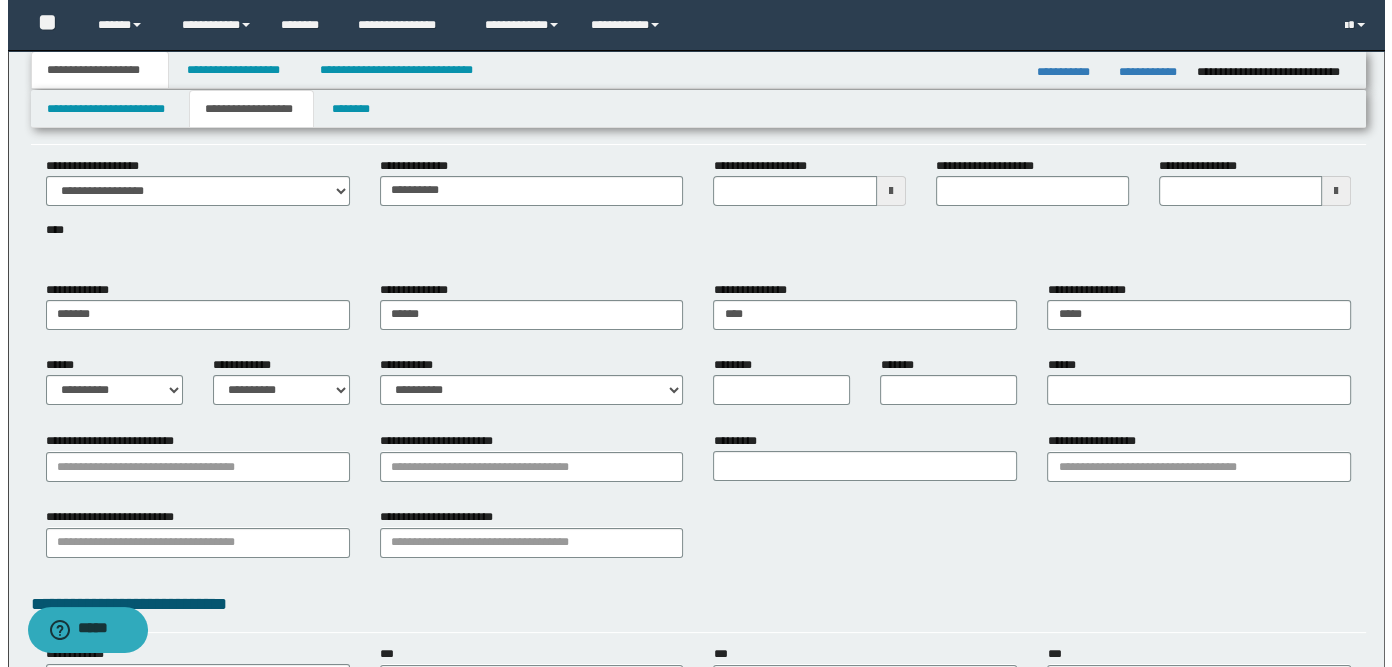 scroll, scrollTop: 0, scrollLeft: 0, axis: both 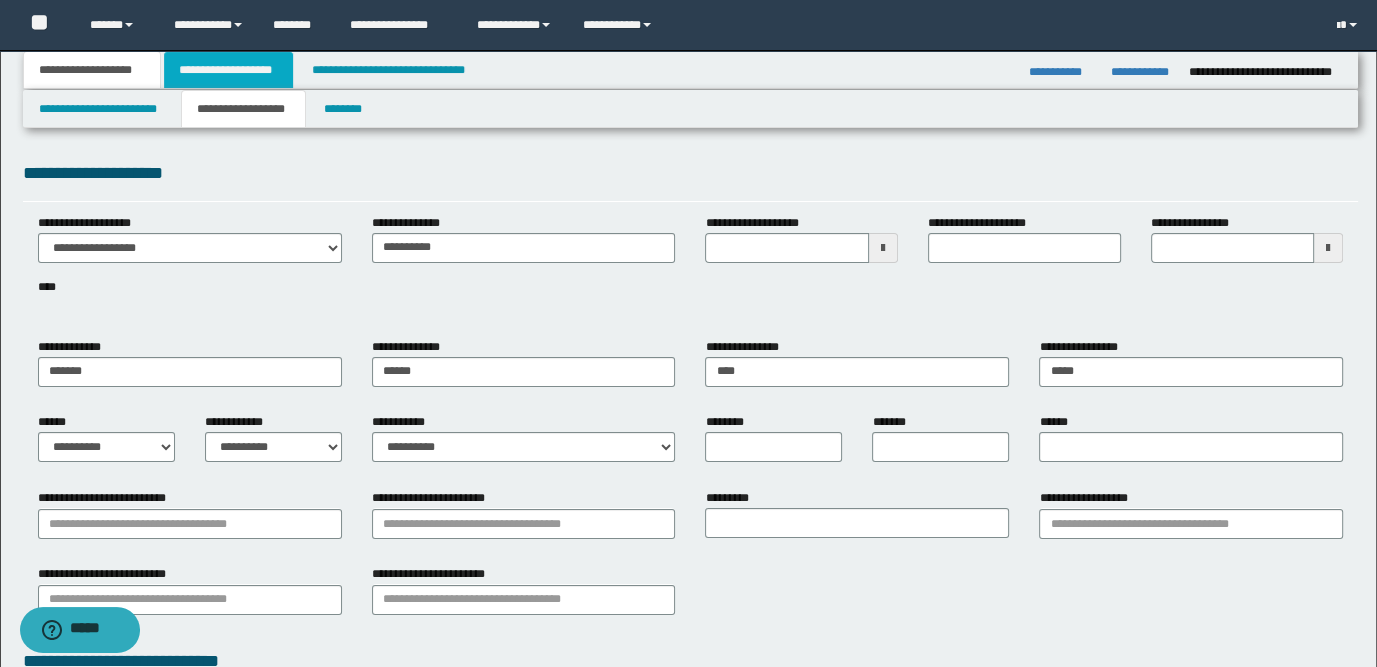 click on "**********" at bounding box center [228, 70] 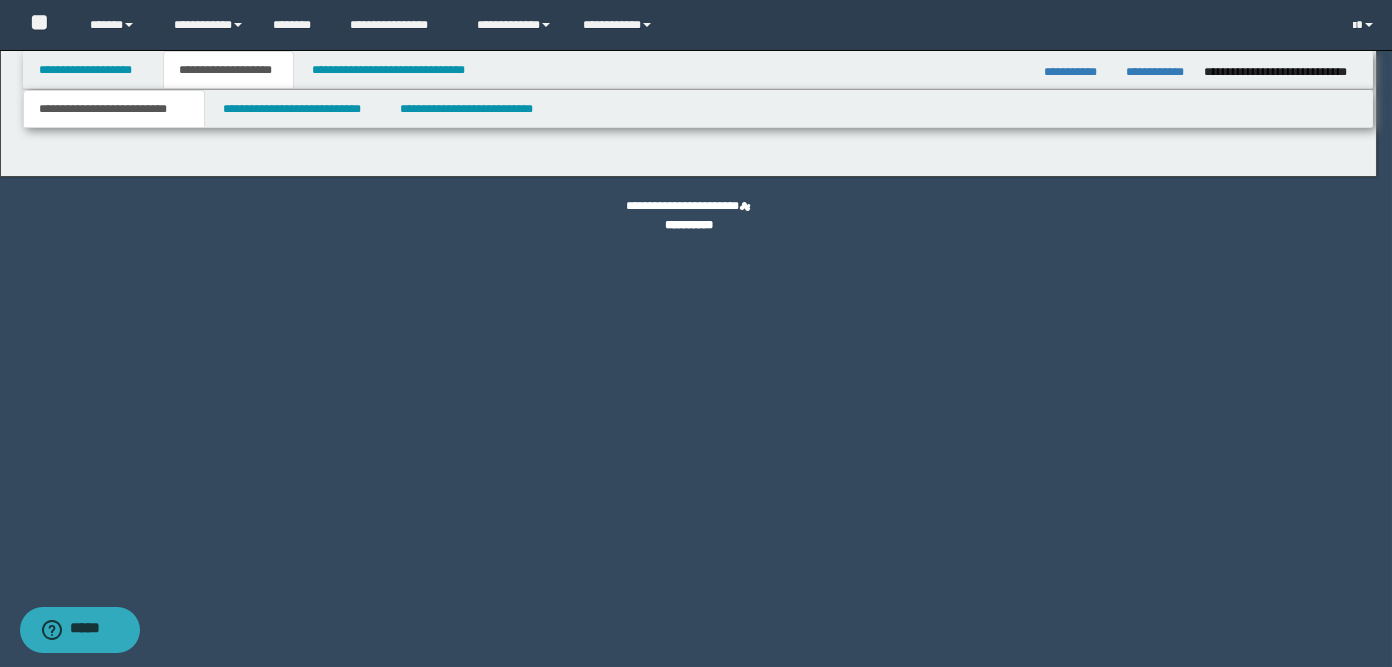 scroll, scrollTop: 0, scrollLeft: 0, axis: both 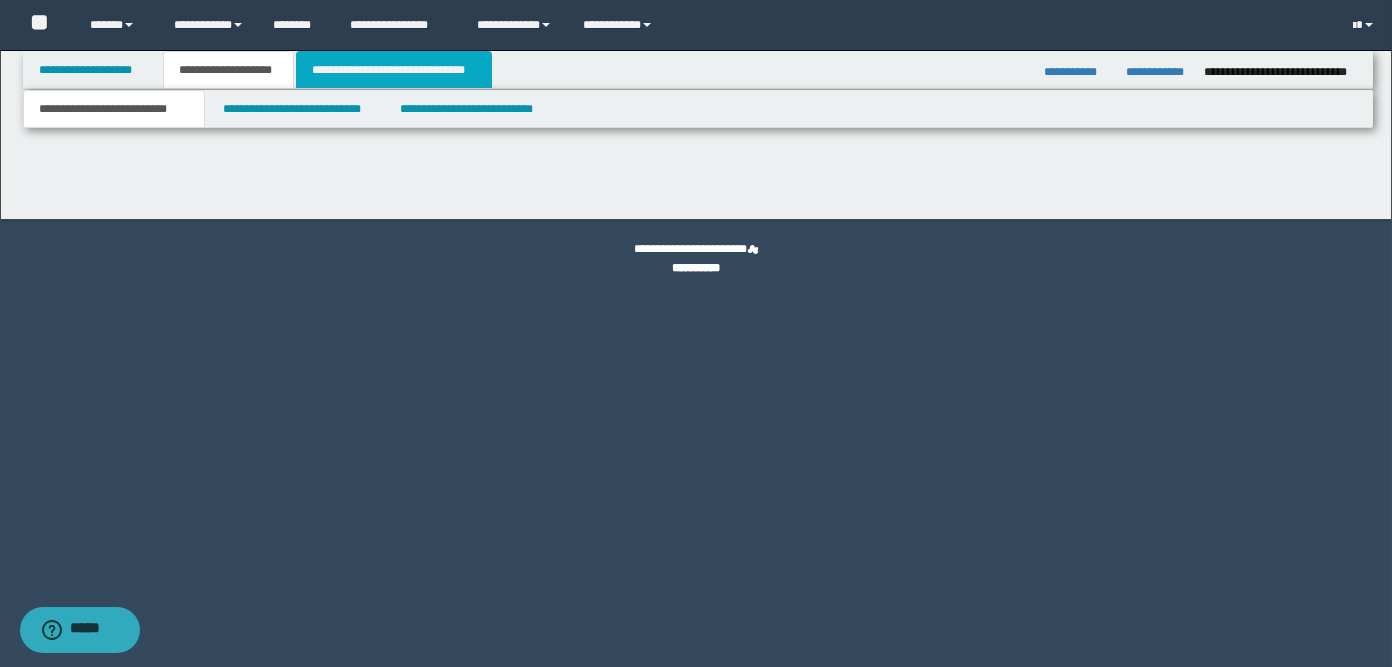 click on "**********" at bounding box center [394, 70] 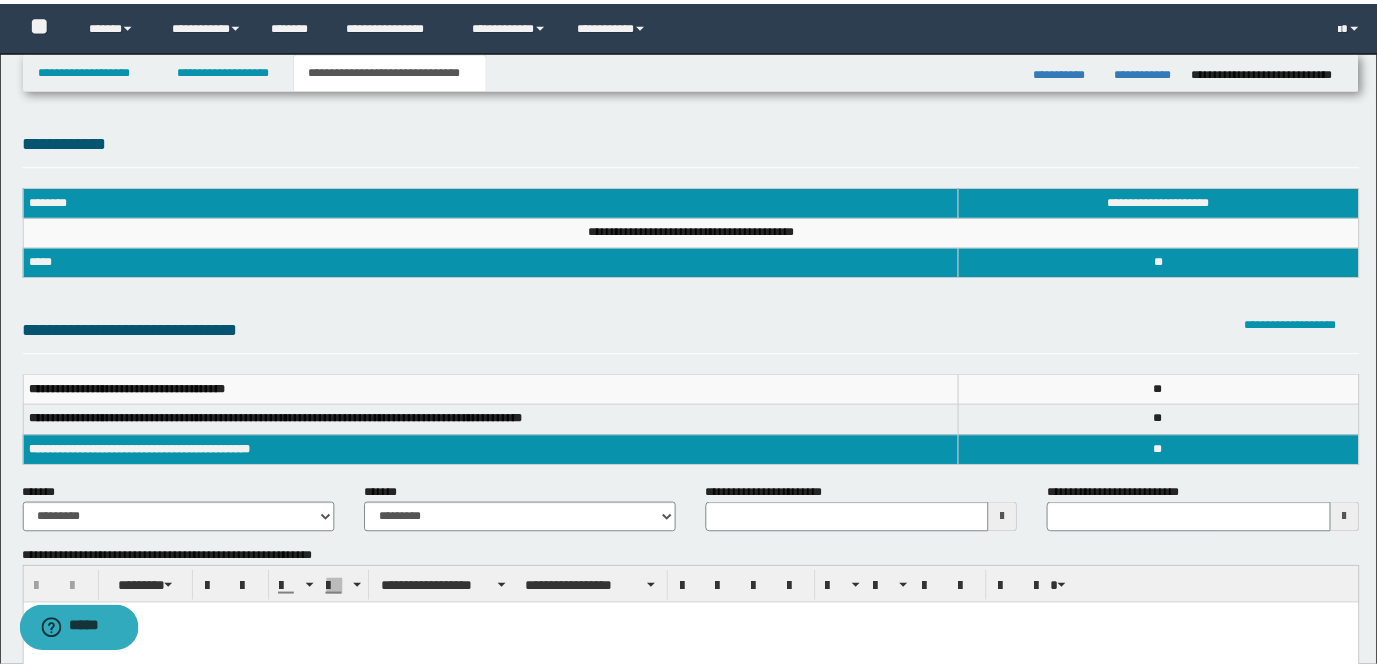 scroll, scrollTop: 0, scrollLeft: 0, axis: both 